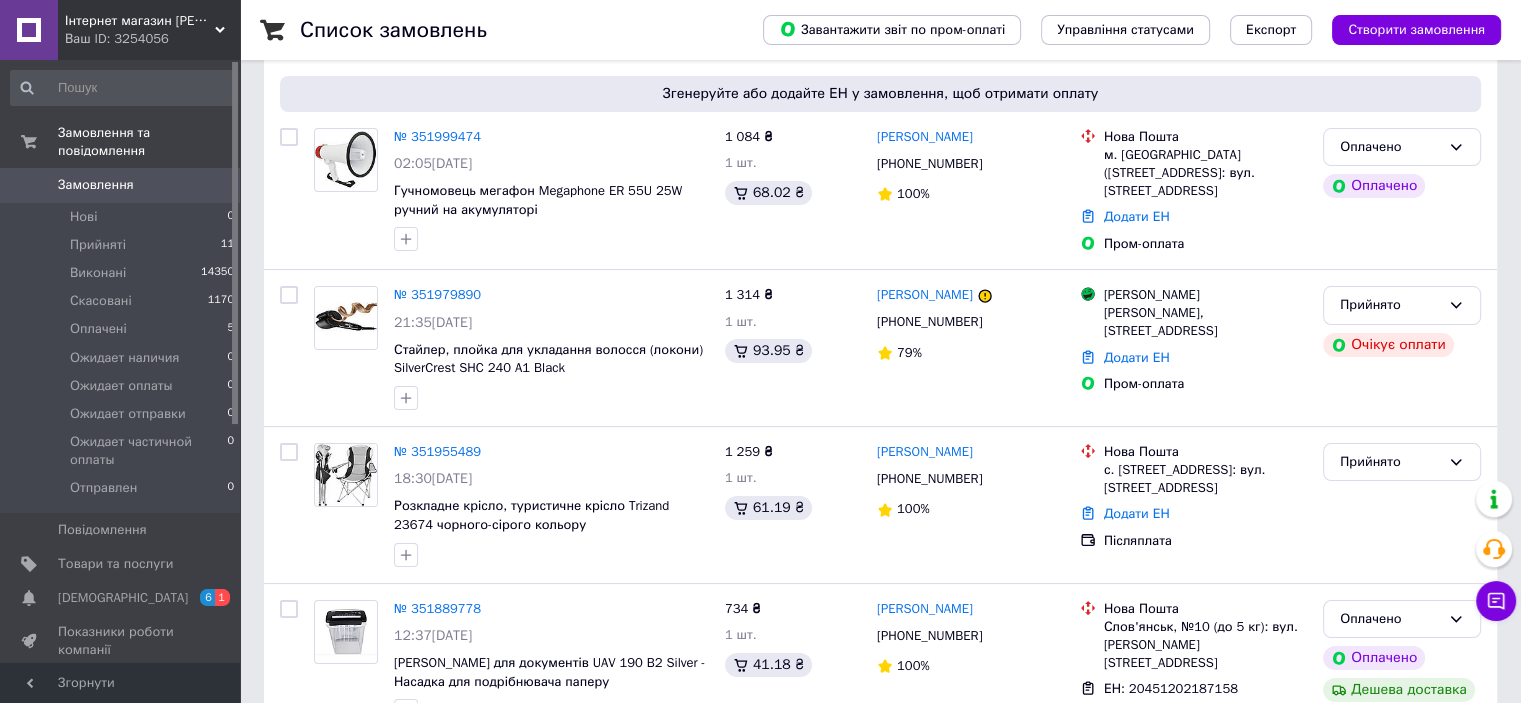 scroll, scrollTop: 300, scrollLeft: 0, axis: vertical 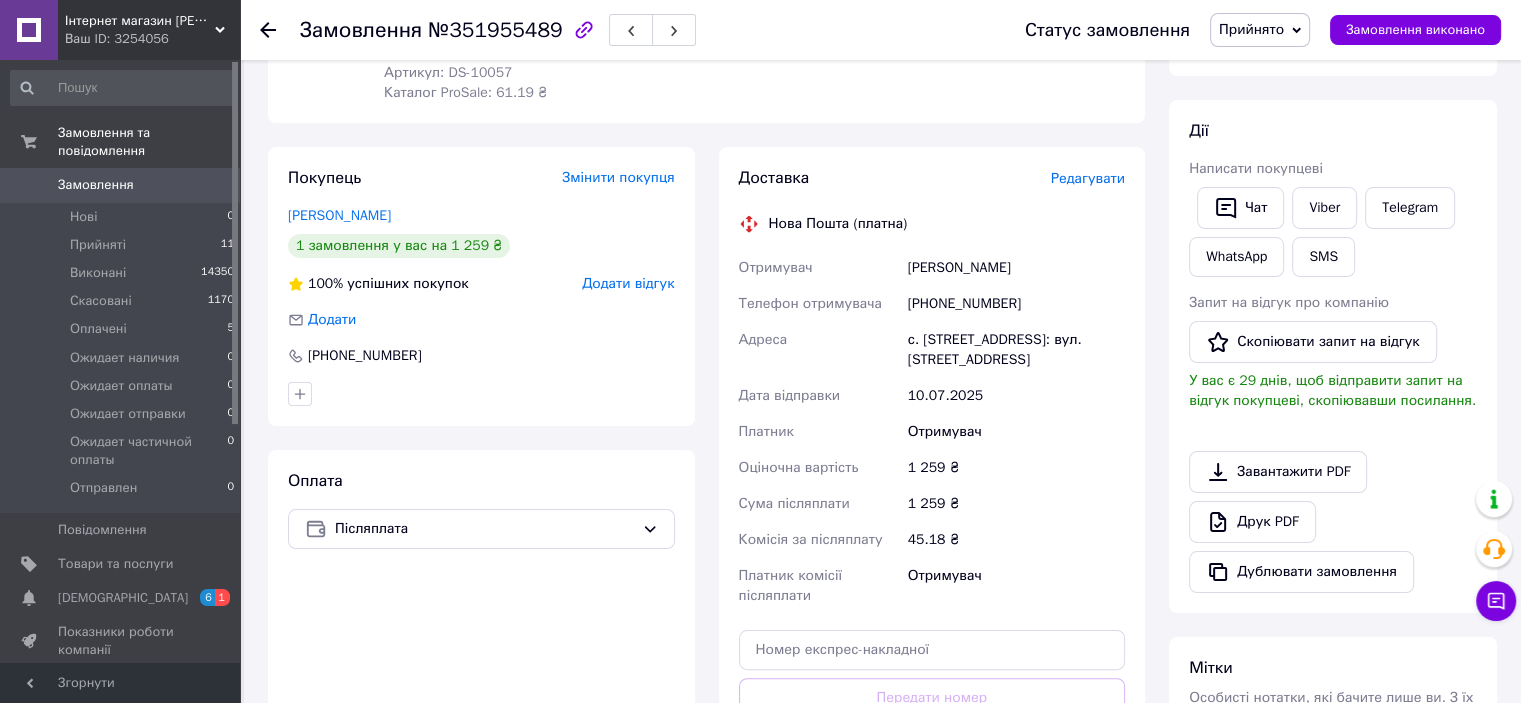 drag, startPoint x: 1019, startPoint y: 264, endPoint x: 910, endPoint y: 266, distance: 109.01835 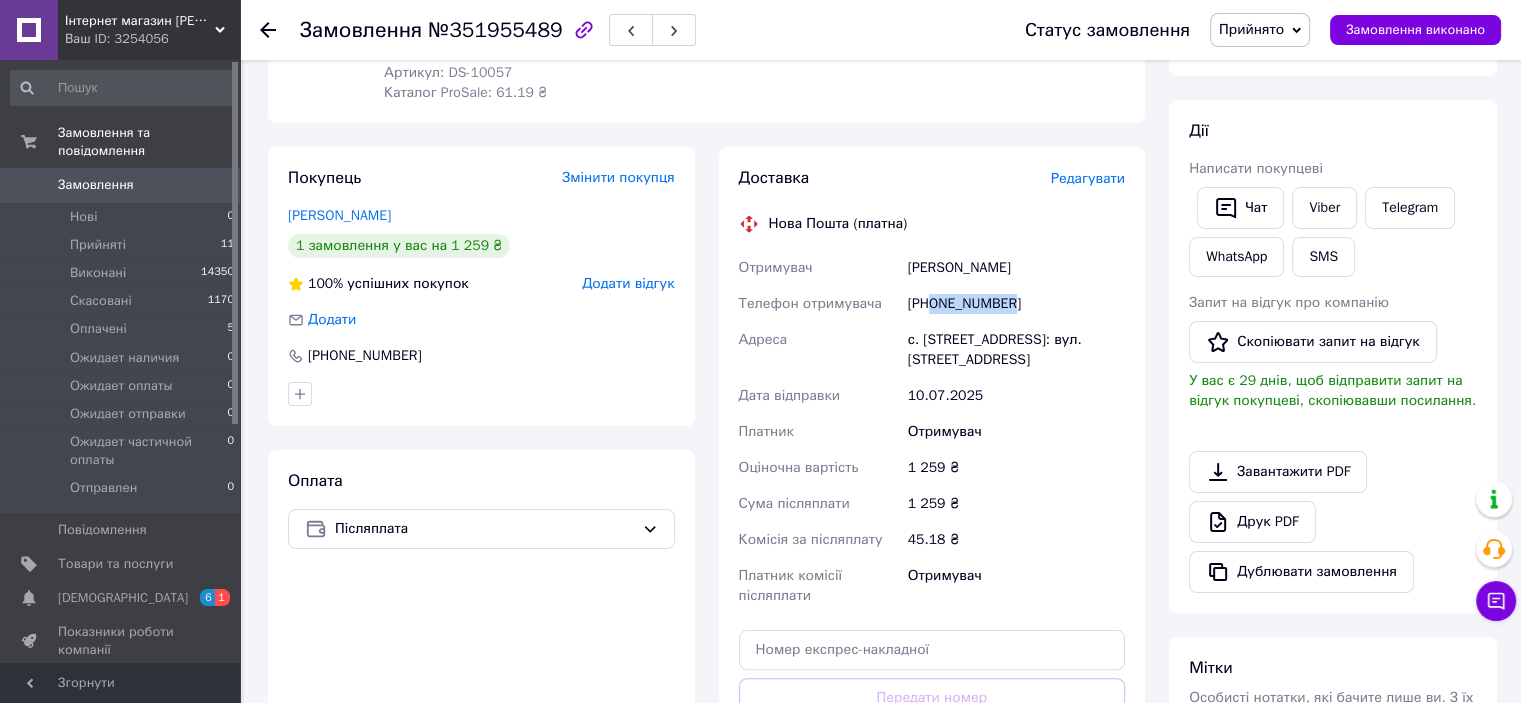 drag, startPoint x: 1020, startPoint y: 303, endPoint x: 935, endPoint y: 302, distance: 85.00588 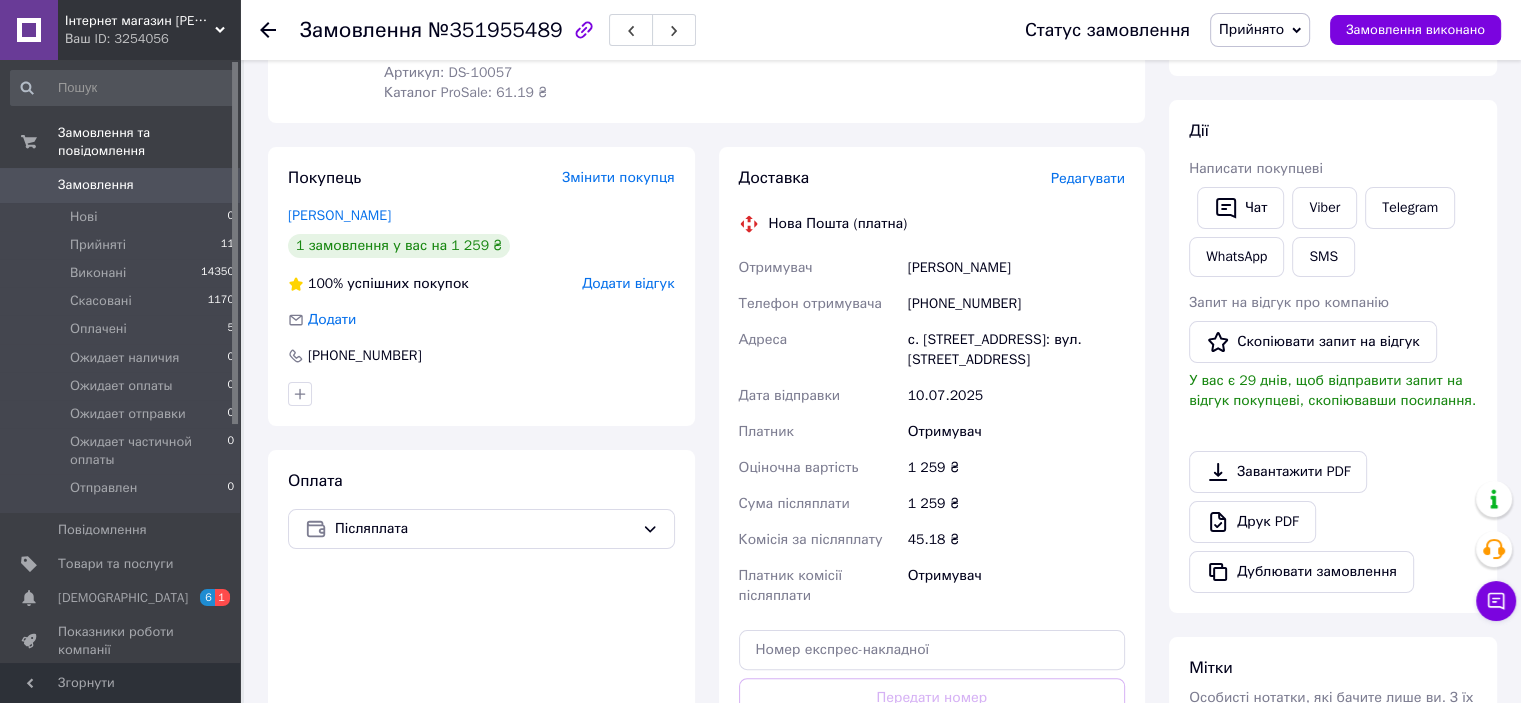 click on "с. Шатава, №1: вул. Лікарняна, 2а" at bounding box center [1016, 350] 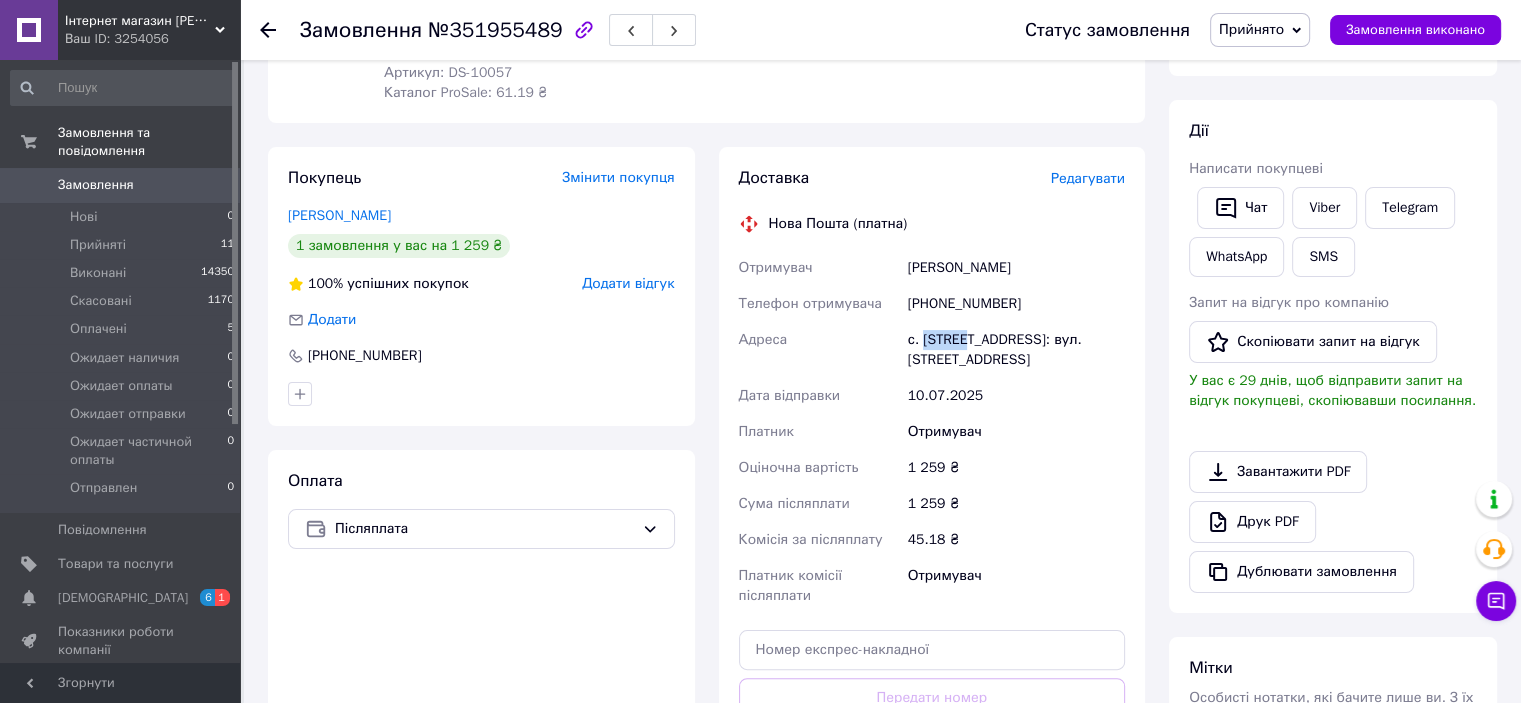 click on "с. [STREET_ADDRESS]: вул. [STREET_ADDRESS]" at bounding box center (1016, 350) 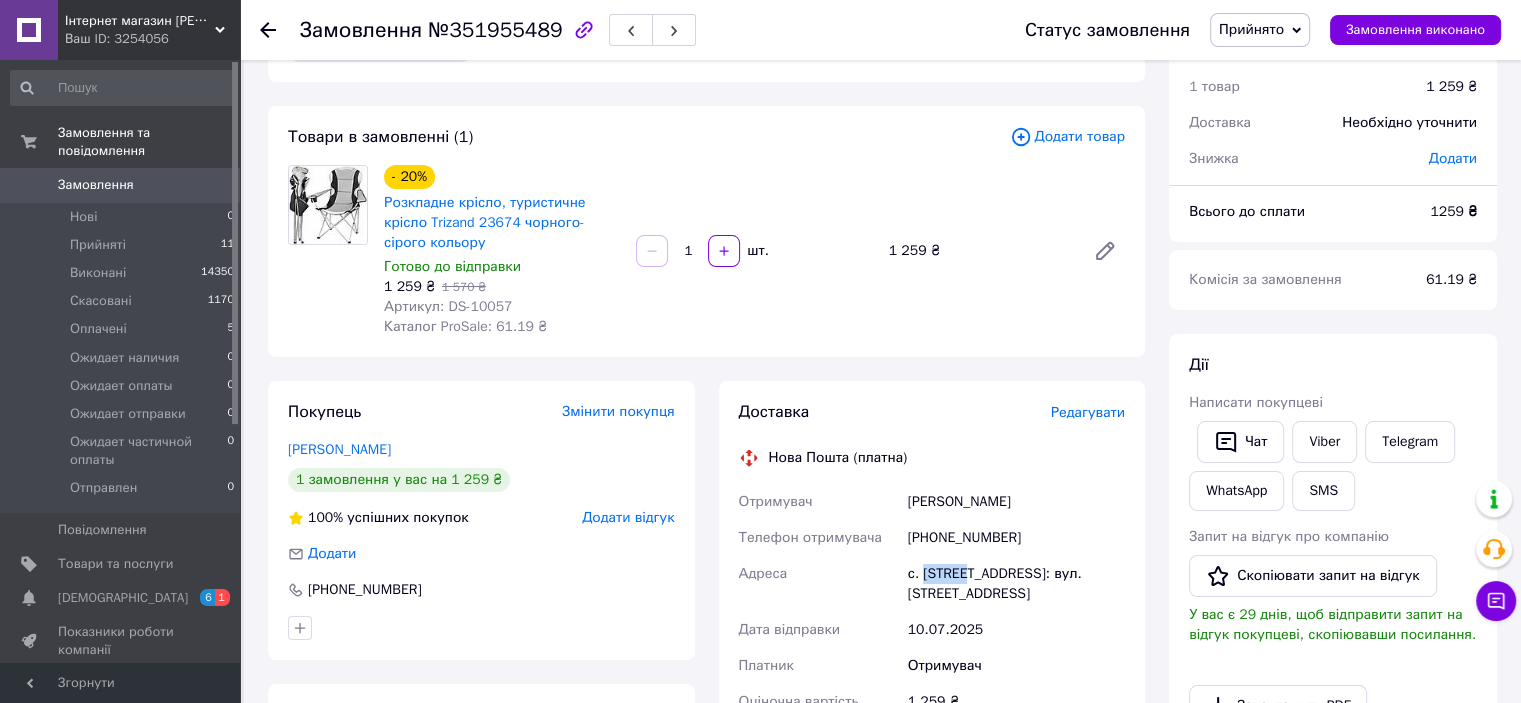 scroll, scrollTop: 100, scrollLeft: 0, axis: vertical 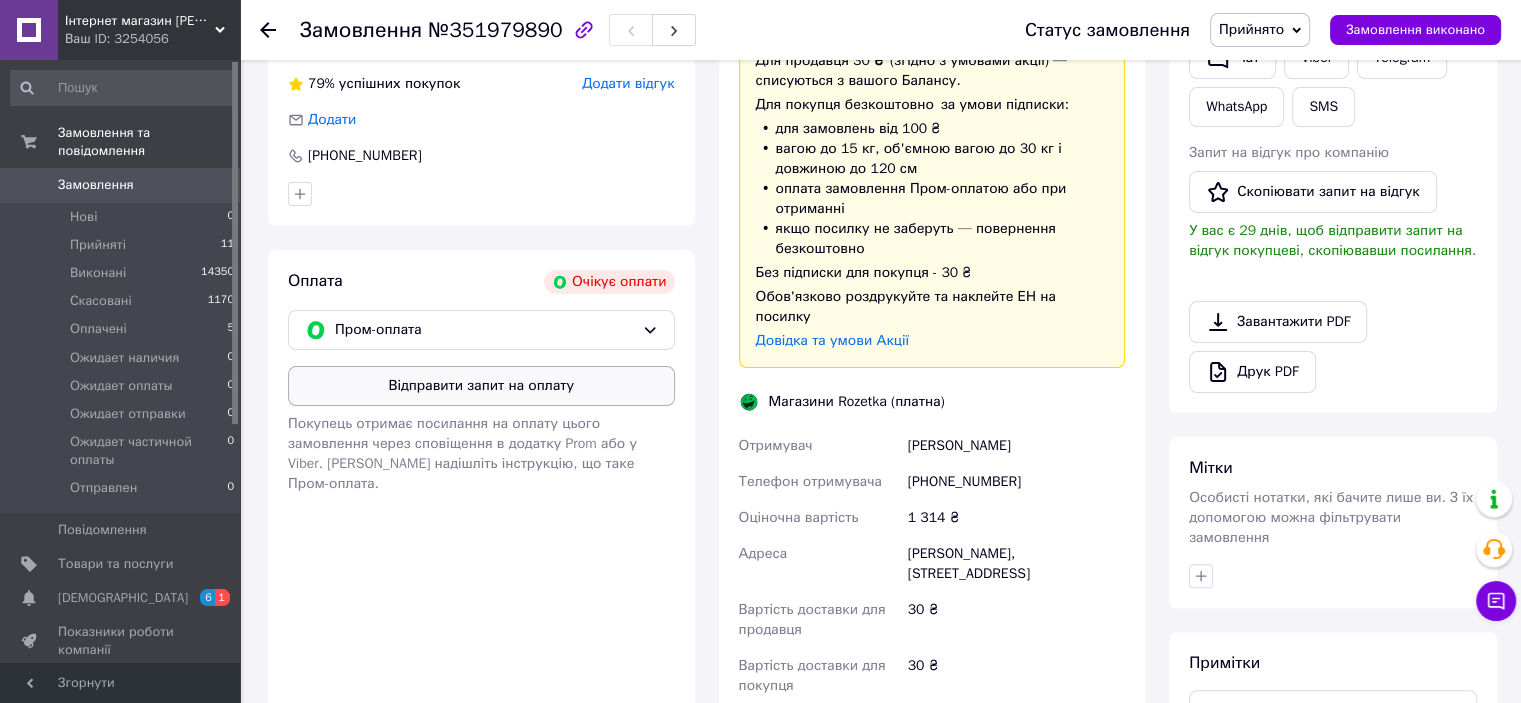 click on "Відправити запит на оплату" at bounding box center [481, 386] 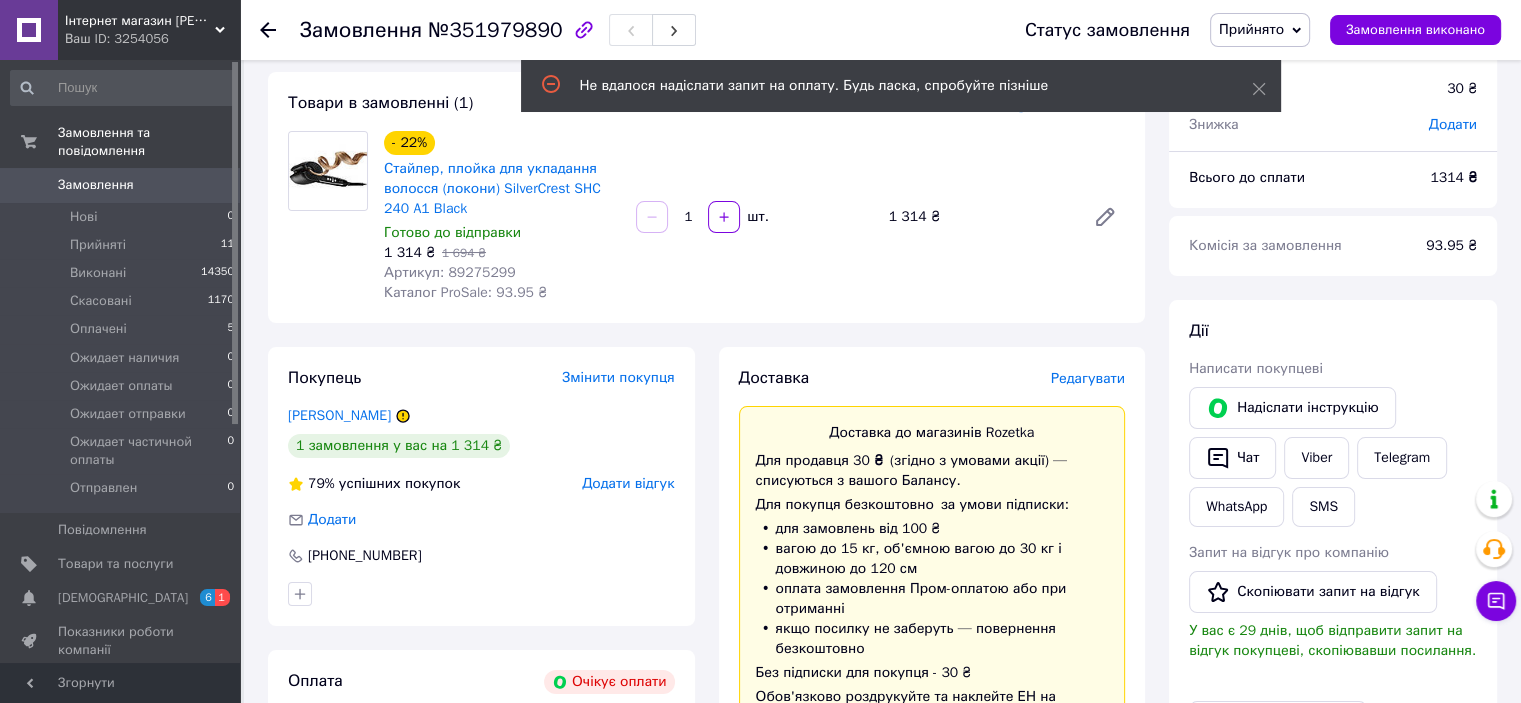 scroll, scrollTop: 100, scrollLeft: 0, axis: vertical 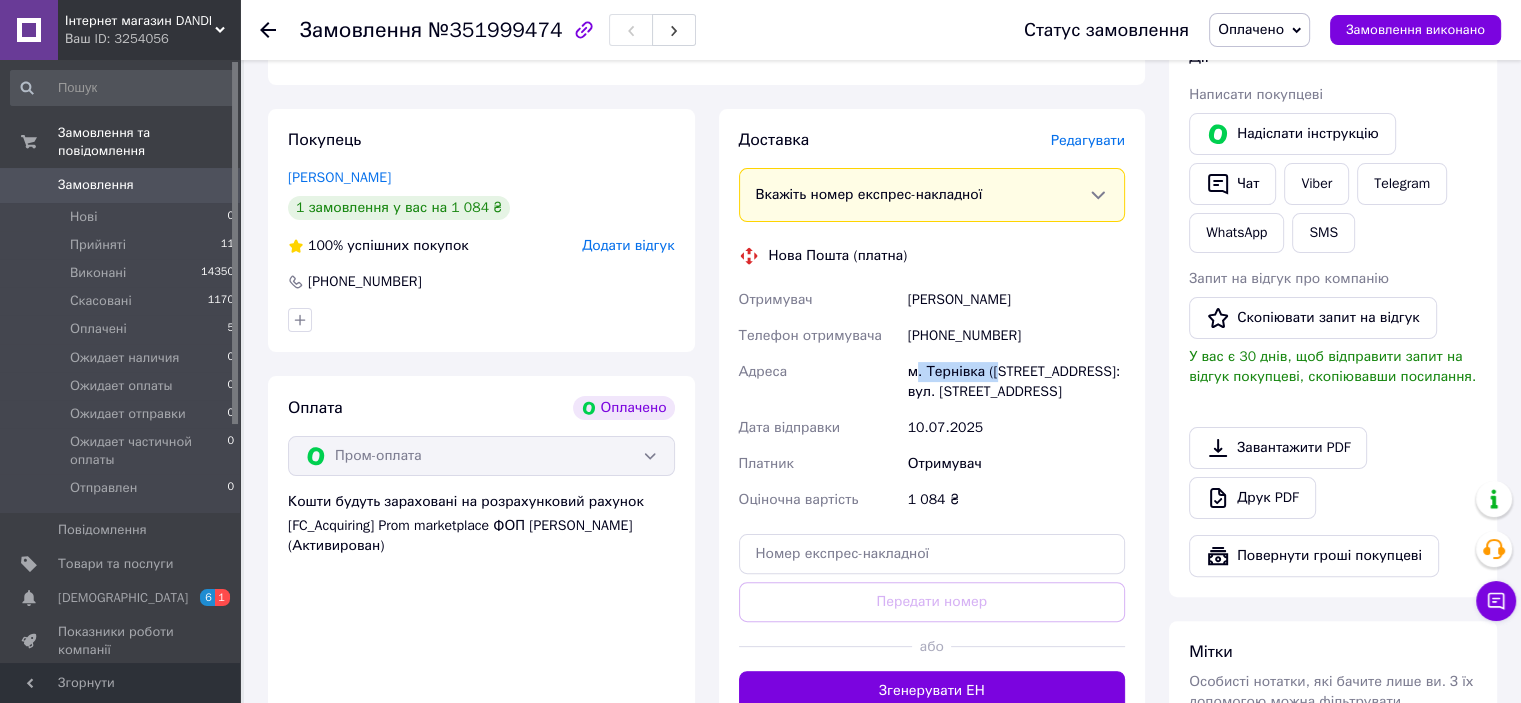drag, startPoint x: 917, startPoint y: 351, endPoint x: 996, endPoint y: 348, distance: 79.05694 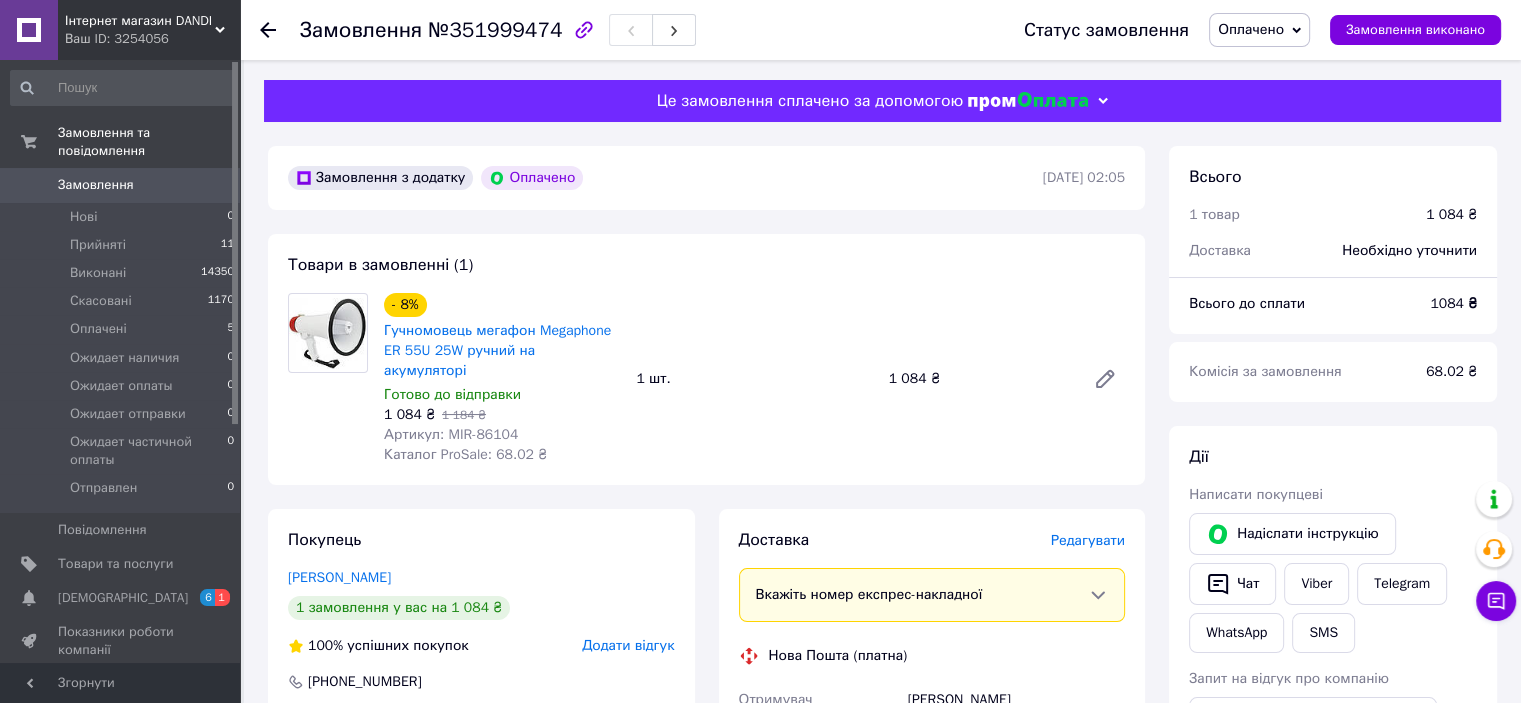 scroll, scrollTop: 200, scrollLeft: 0, axis: vertical 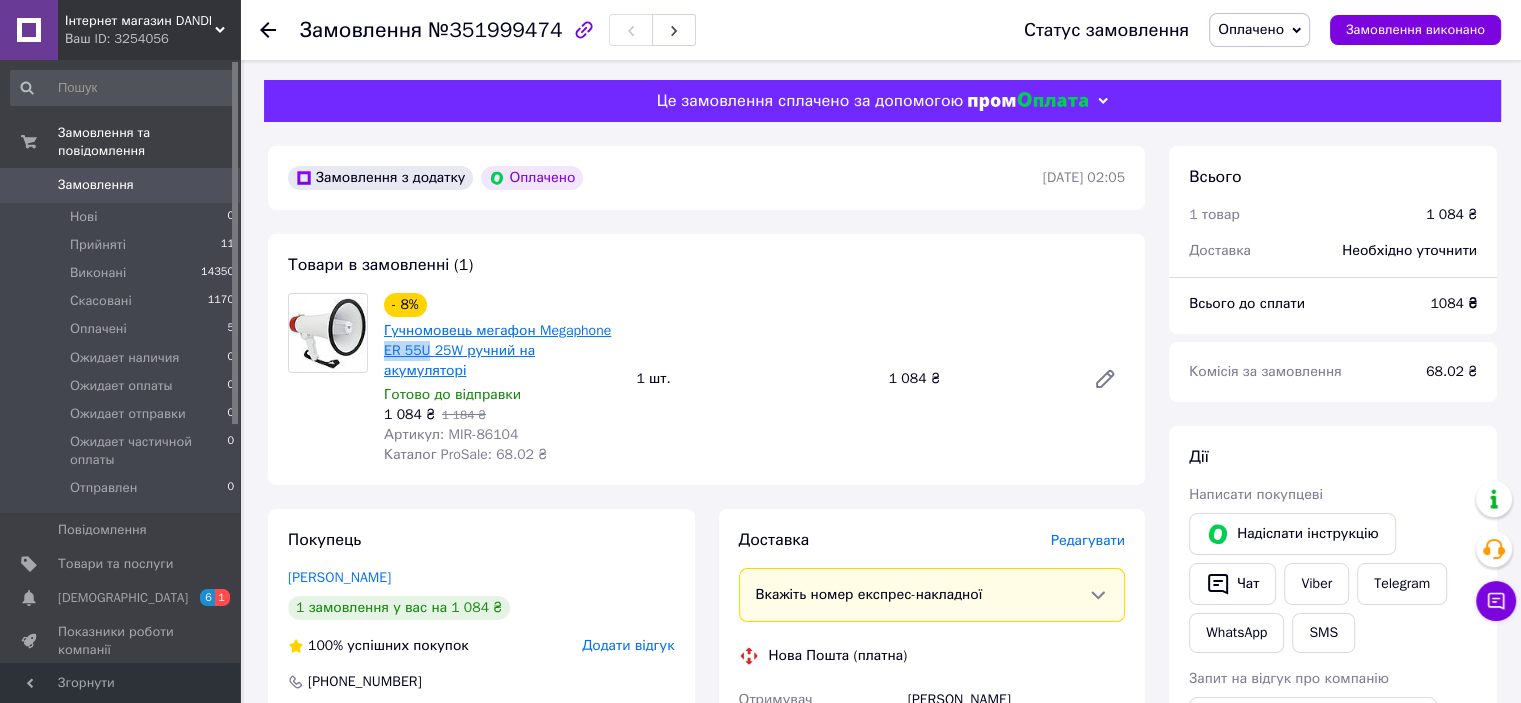 drag, startPoint x: 382, startPoint y: 346, endPoint x: 423, endPoint y: 352, distance: 41.4367 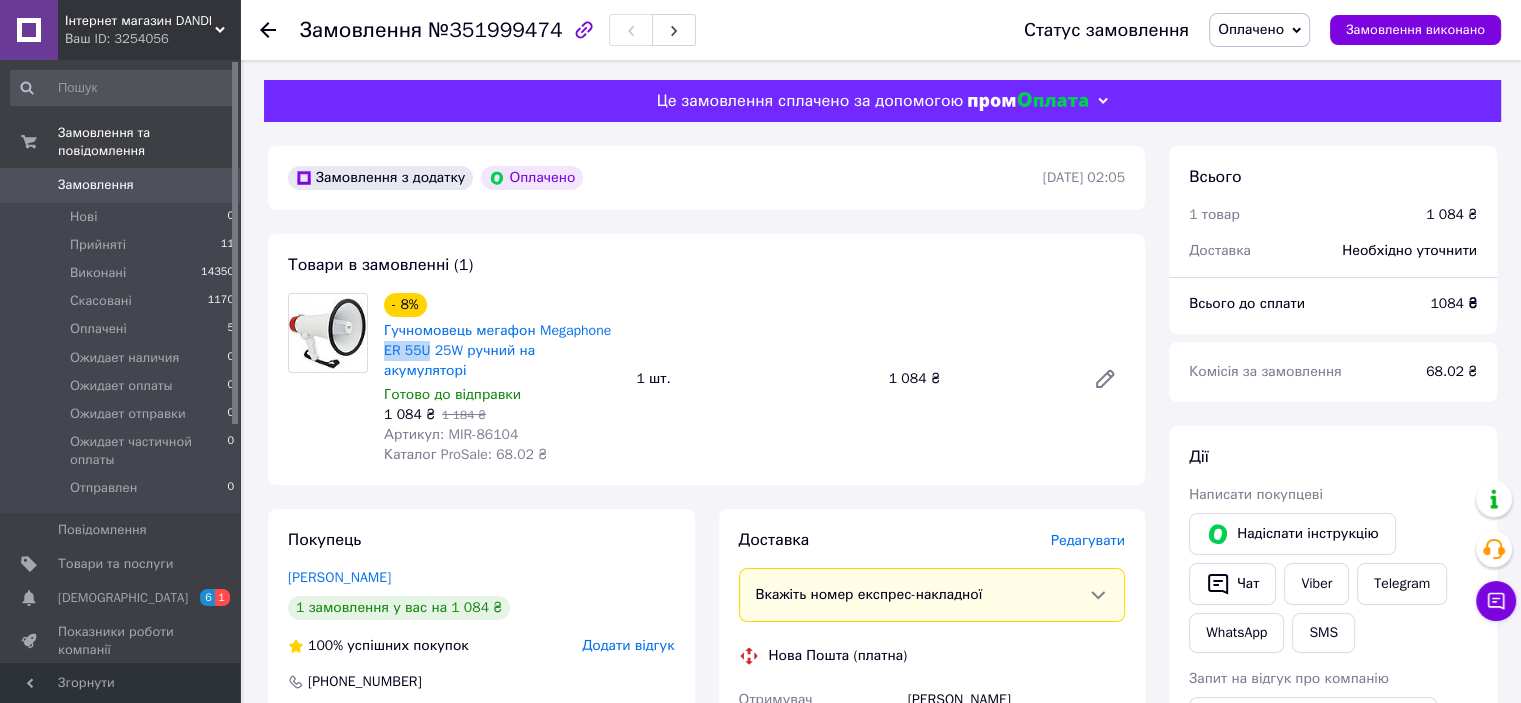 copy on "ER 55U" 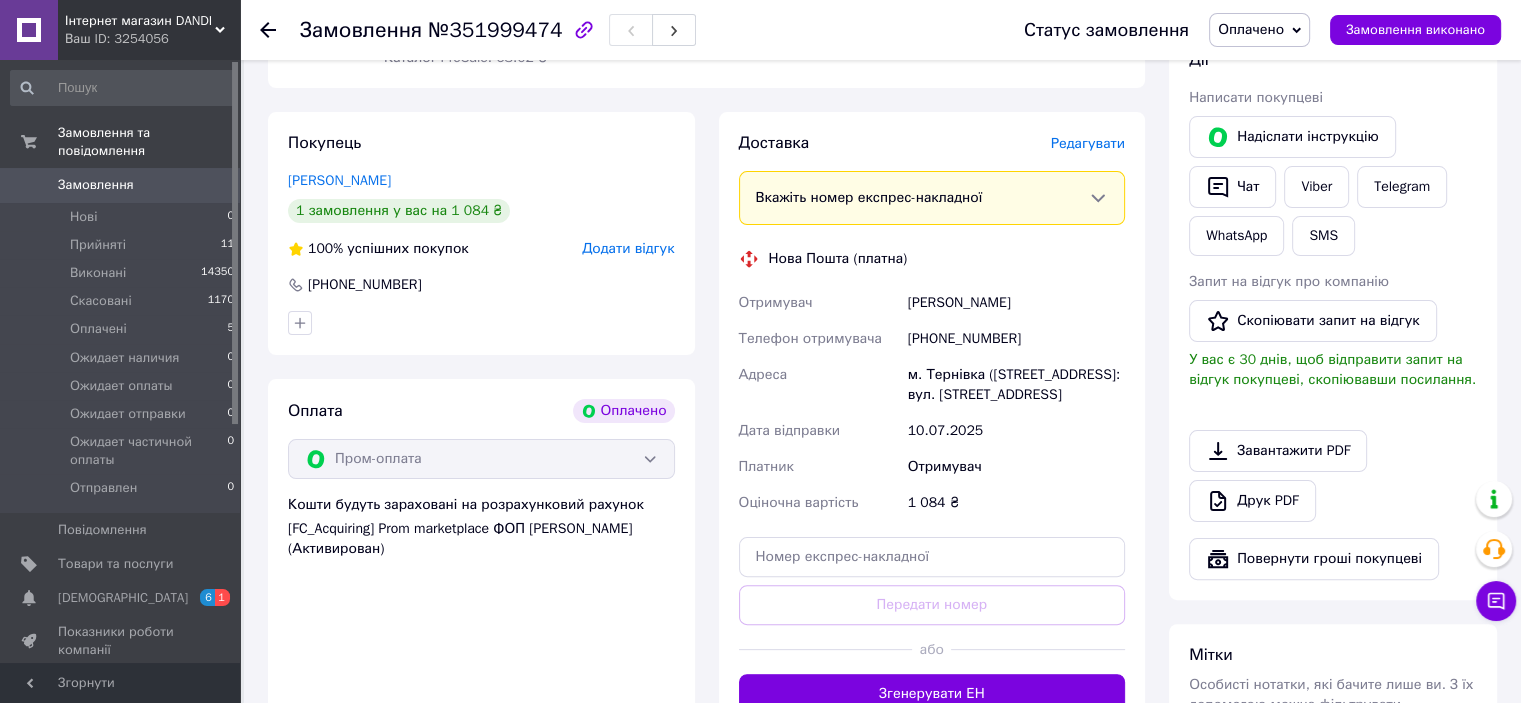 scroll, scrollTop: 400, scrollLeft: 0, axis: vertical 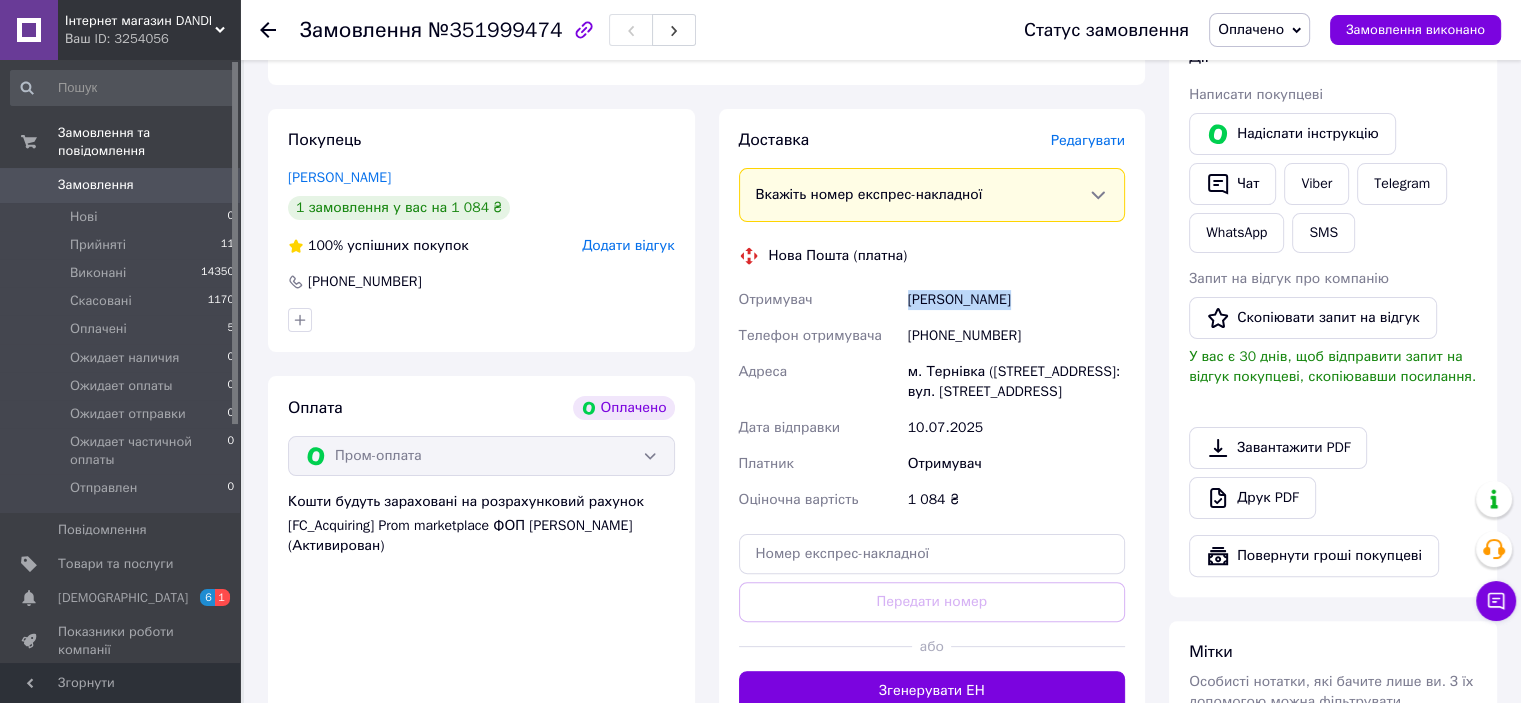 drag, startPoint x: 1020, startPoint y: 285, endPoint x: 908, endPoint y: 279, distance: 112.1606 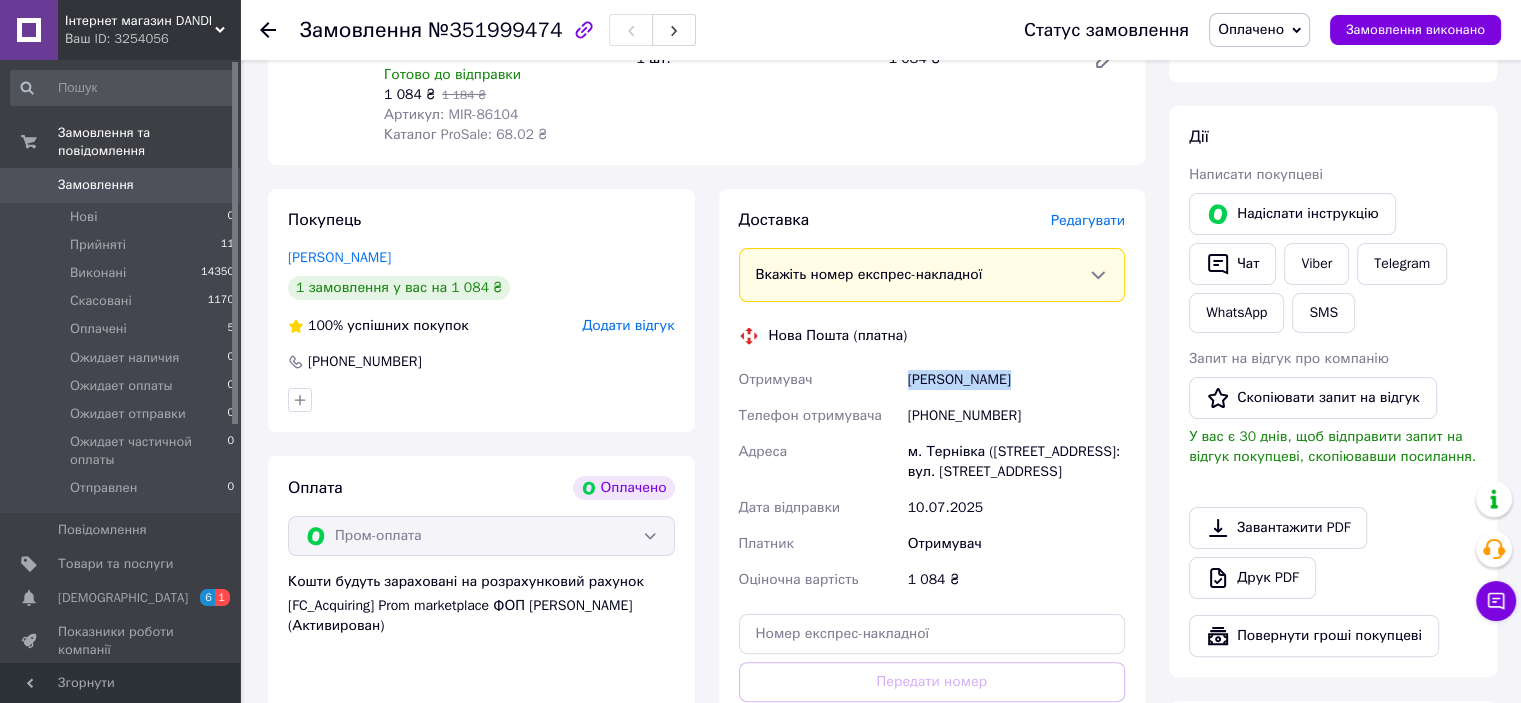 scroll, scrollTop: 400, scrollLeft: 0, axis: vertical 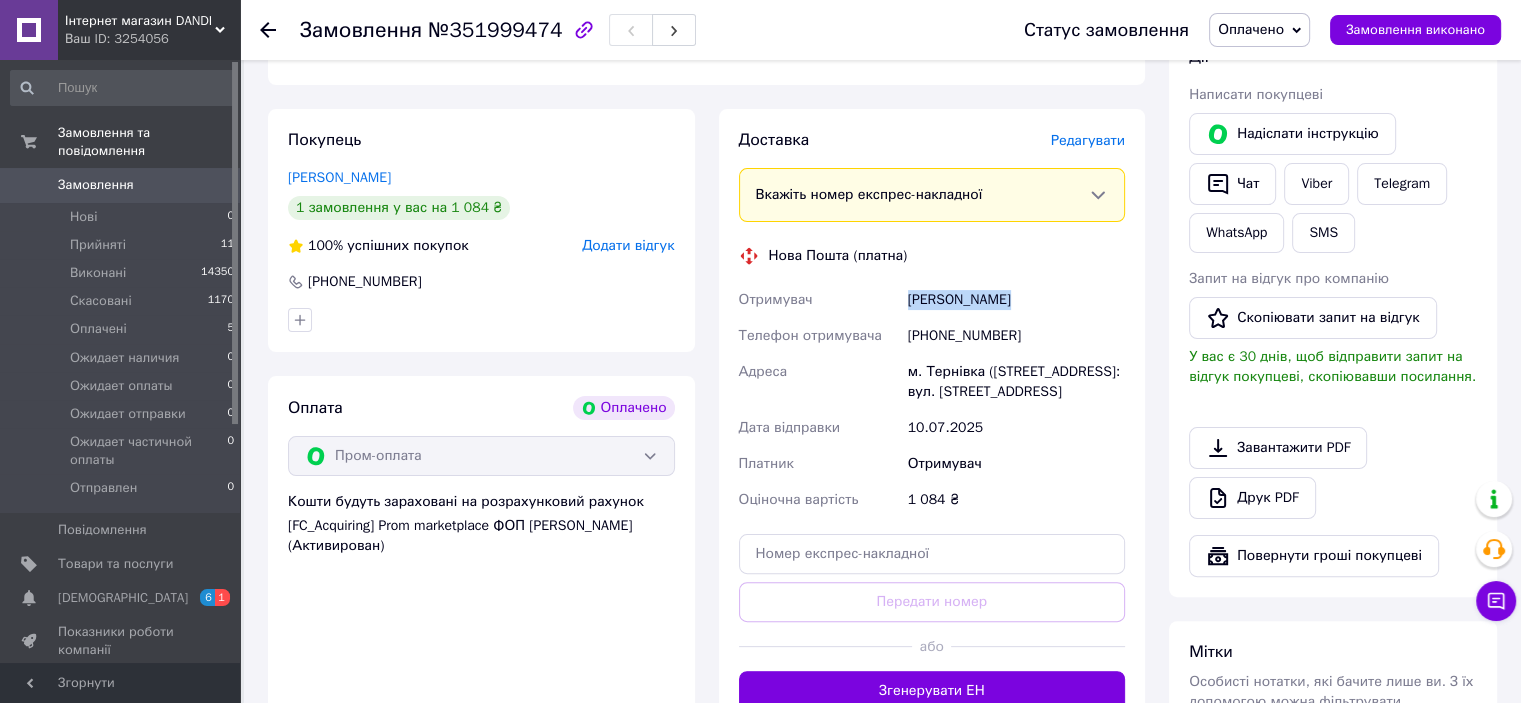 drag, startPoint x: 1027, startPoint y: 391, endPoint x: 902, endPoint y: 284, distance: 164.5418 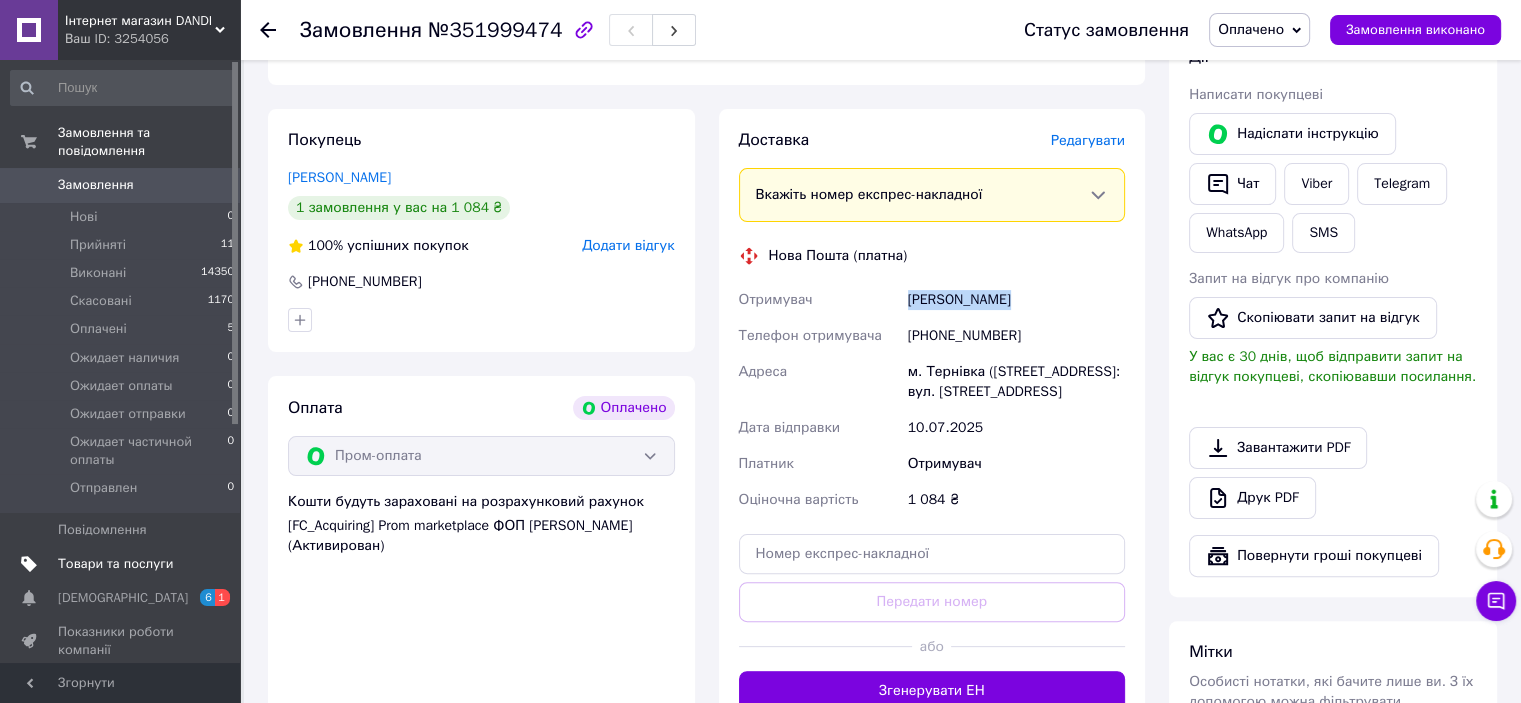 click on "Товари та послуги" at bounding box center (115, 564) 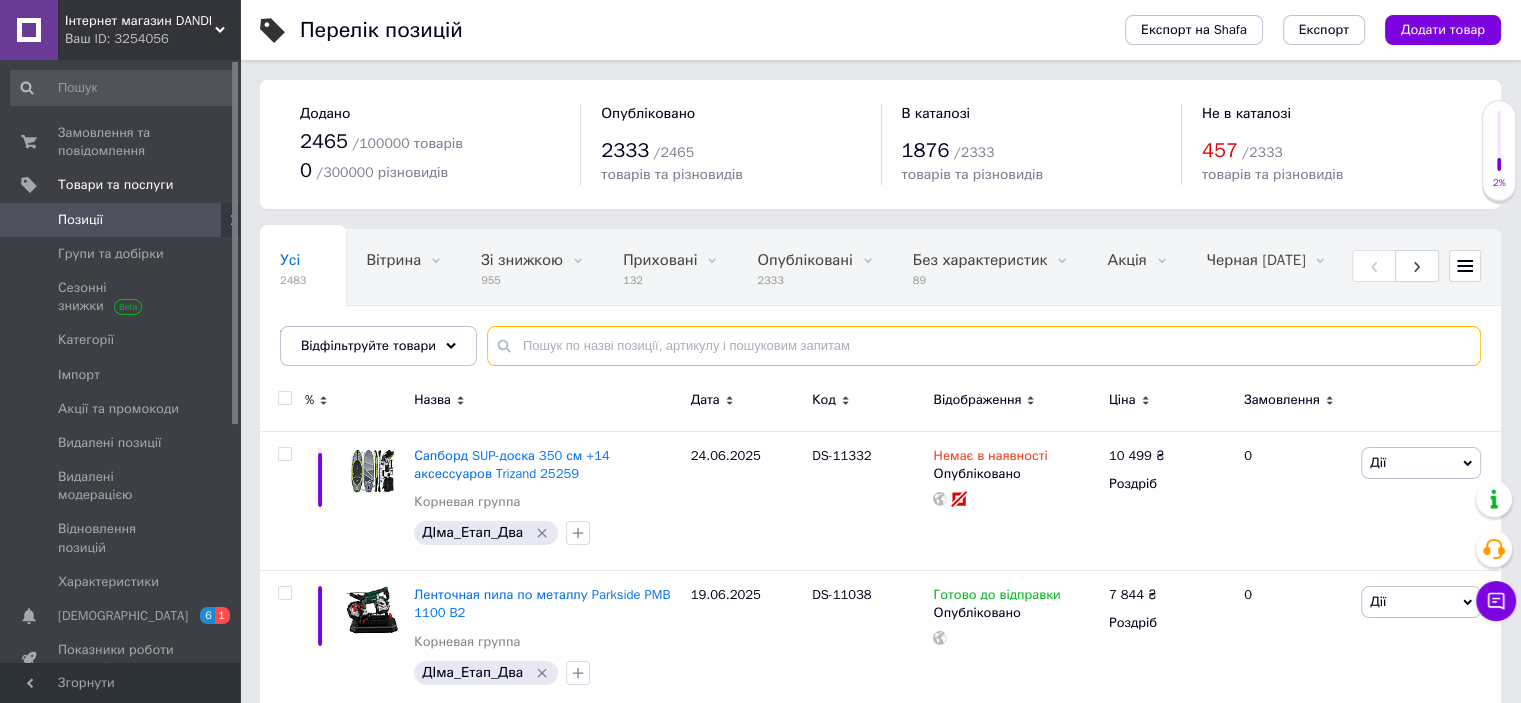 click at bounding box center [984, 346] 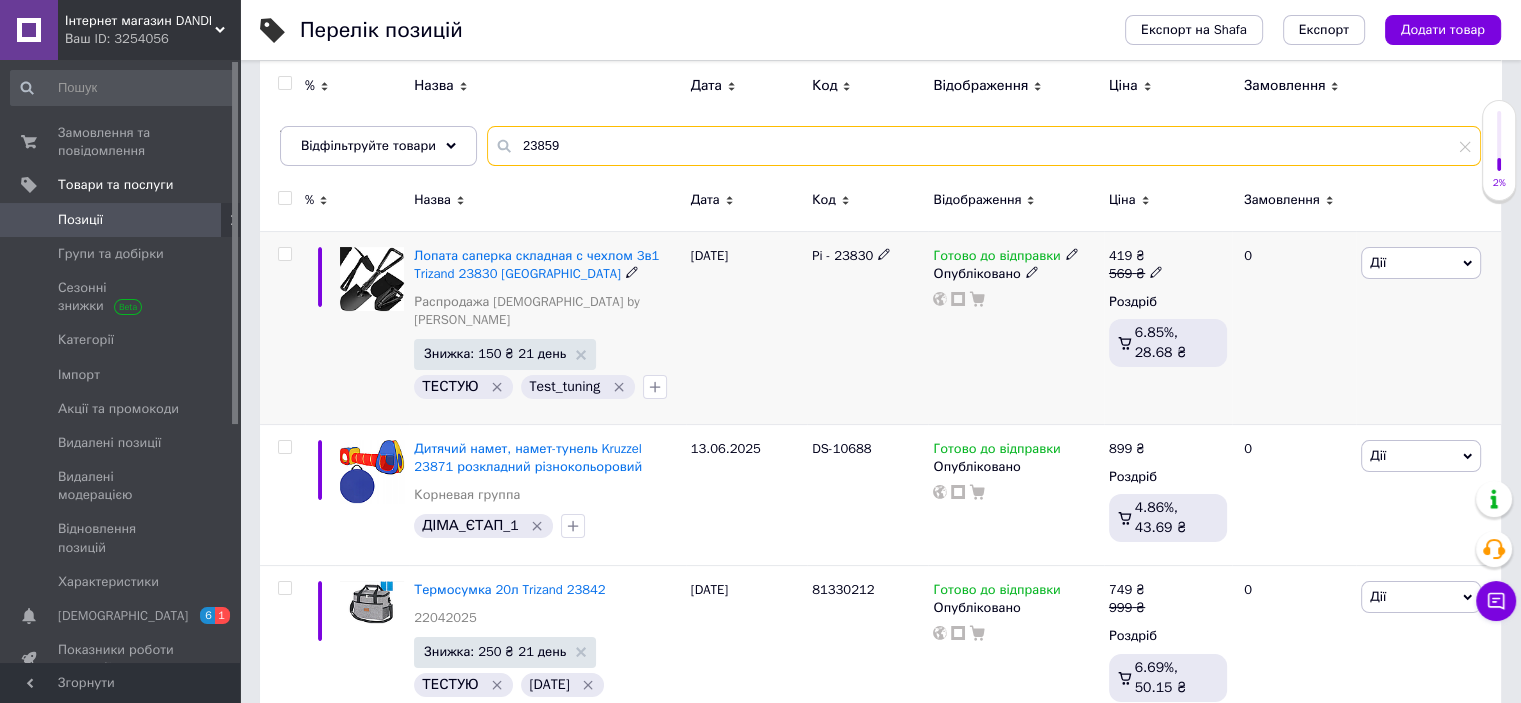 scroll, scrollTop: 500, scrollLeft: 0, axis: vertical 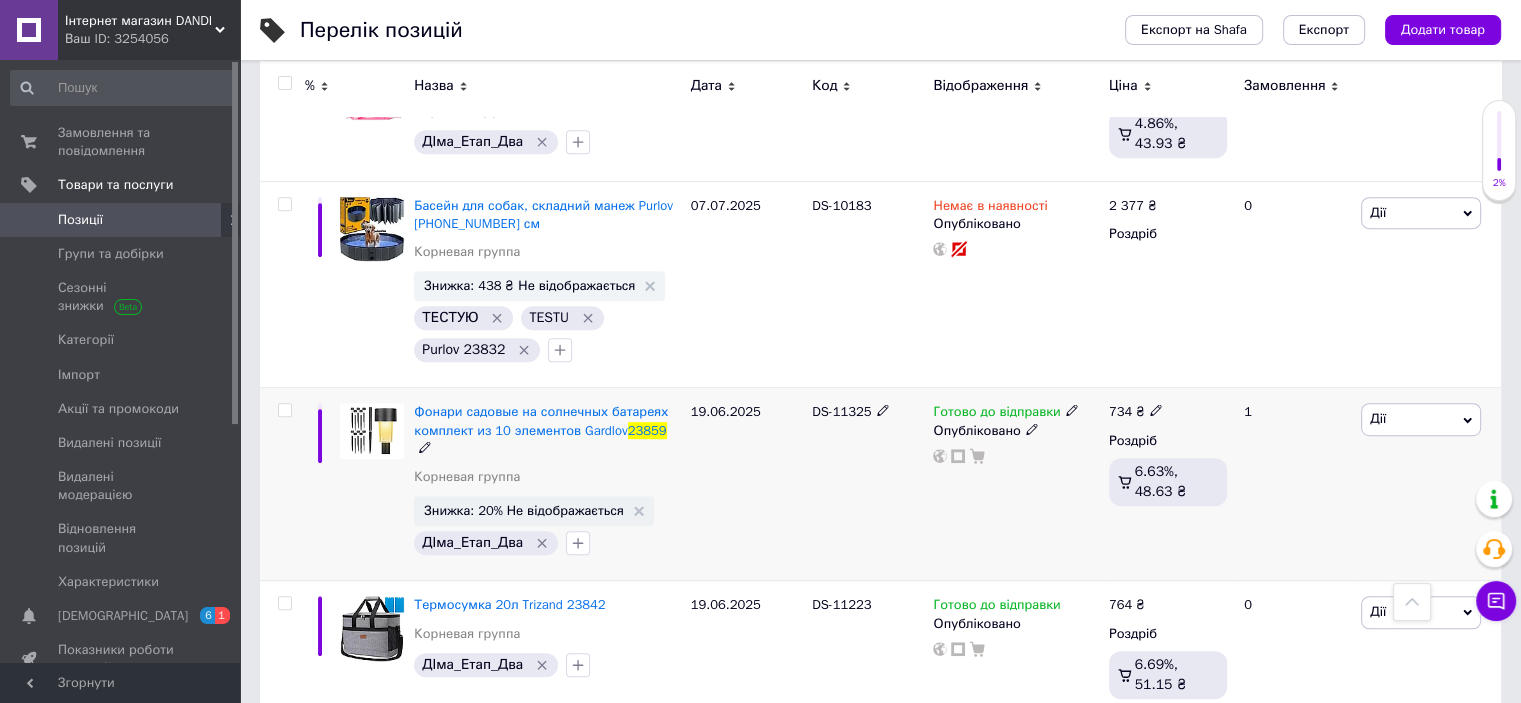 click 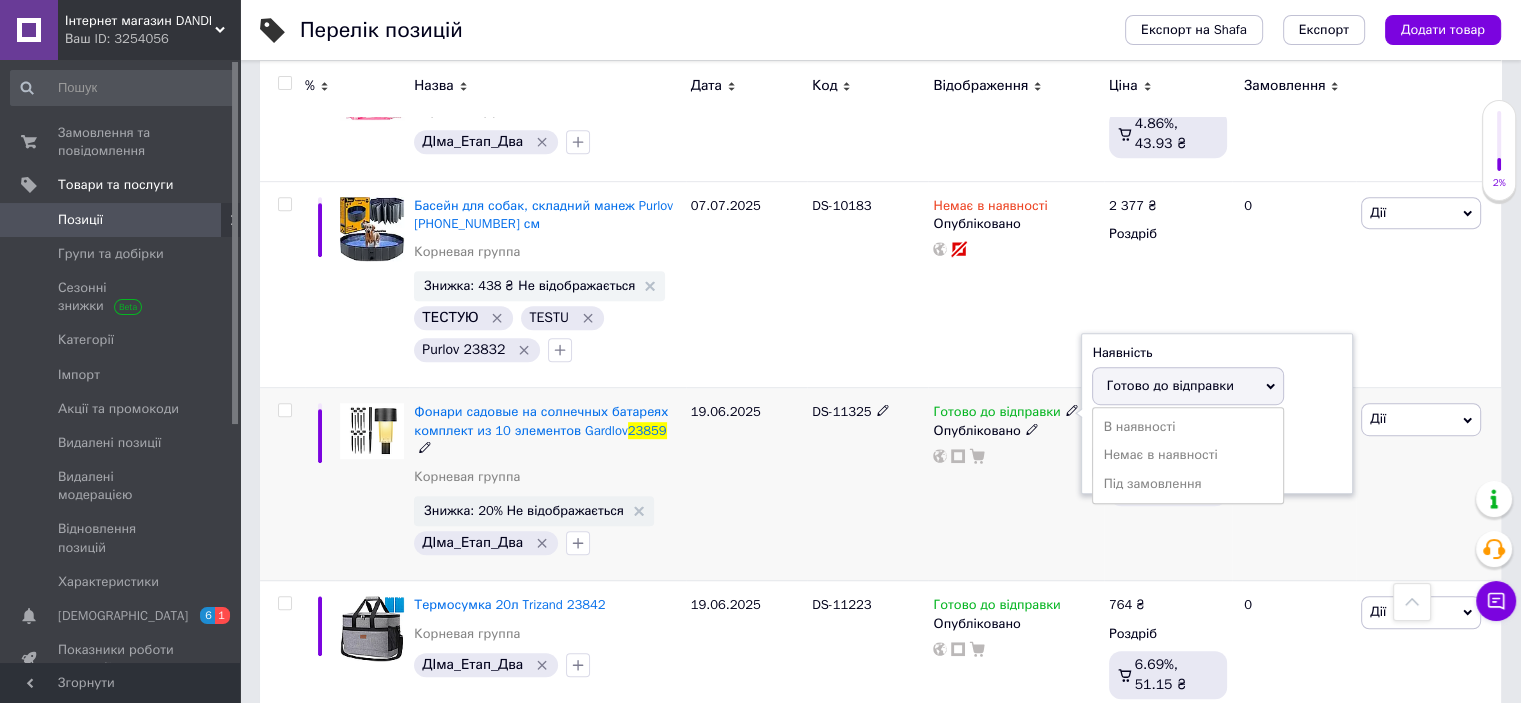 click 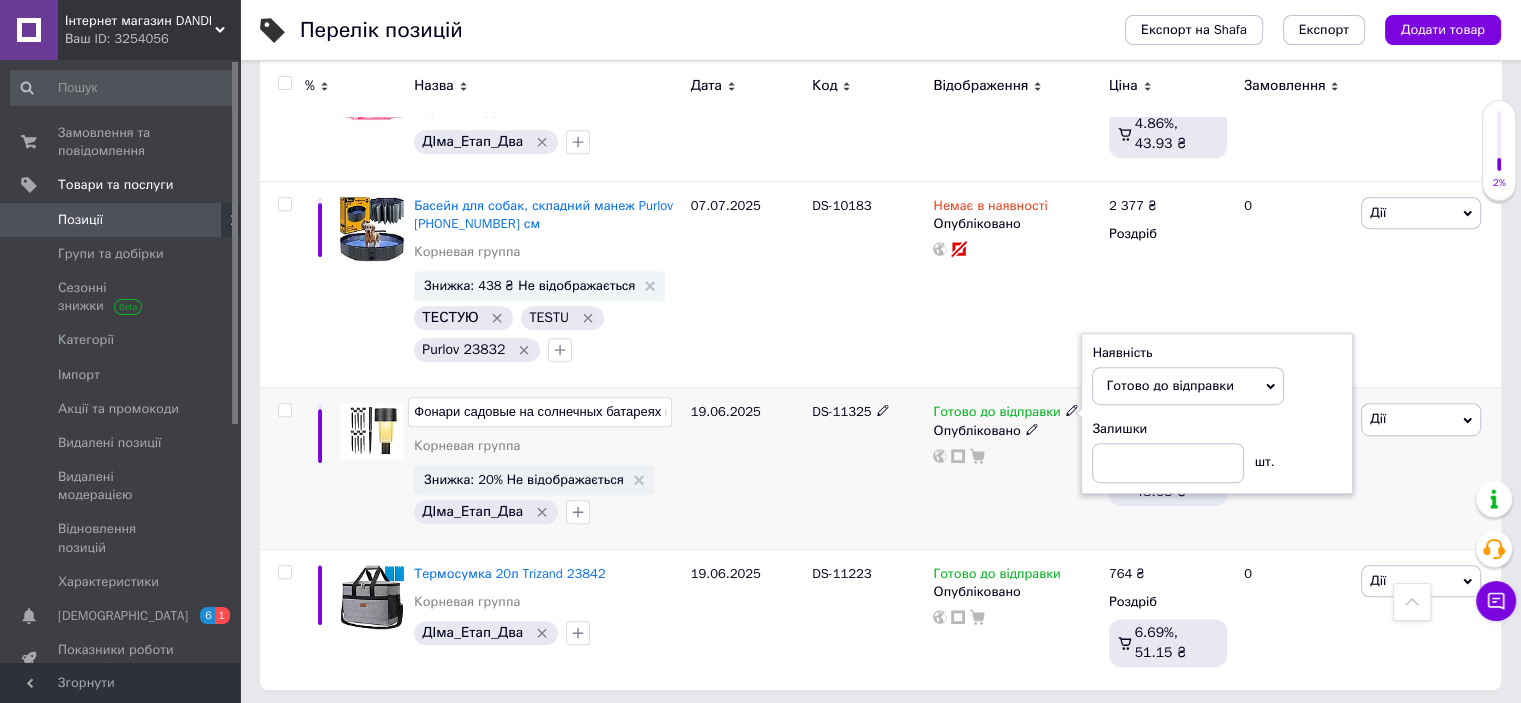 scroll, scrollTop: 1059, scrollLeft: 0, axis: vertical 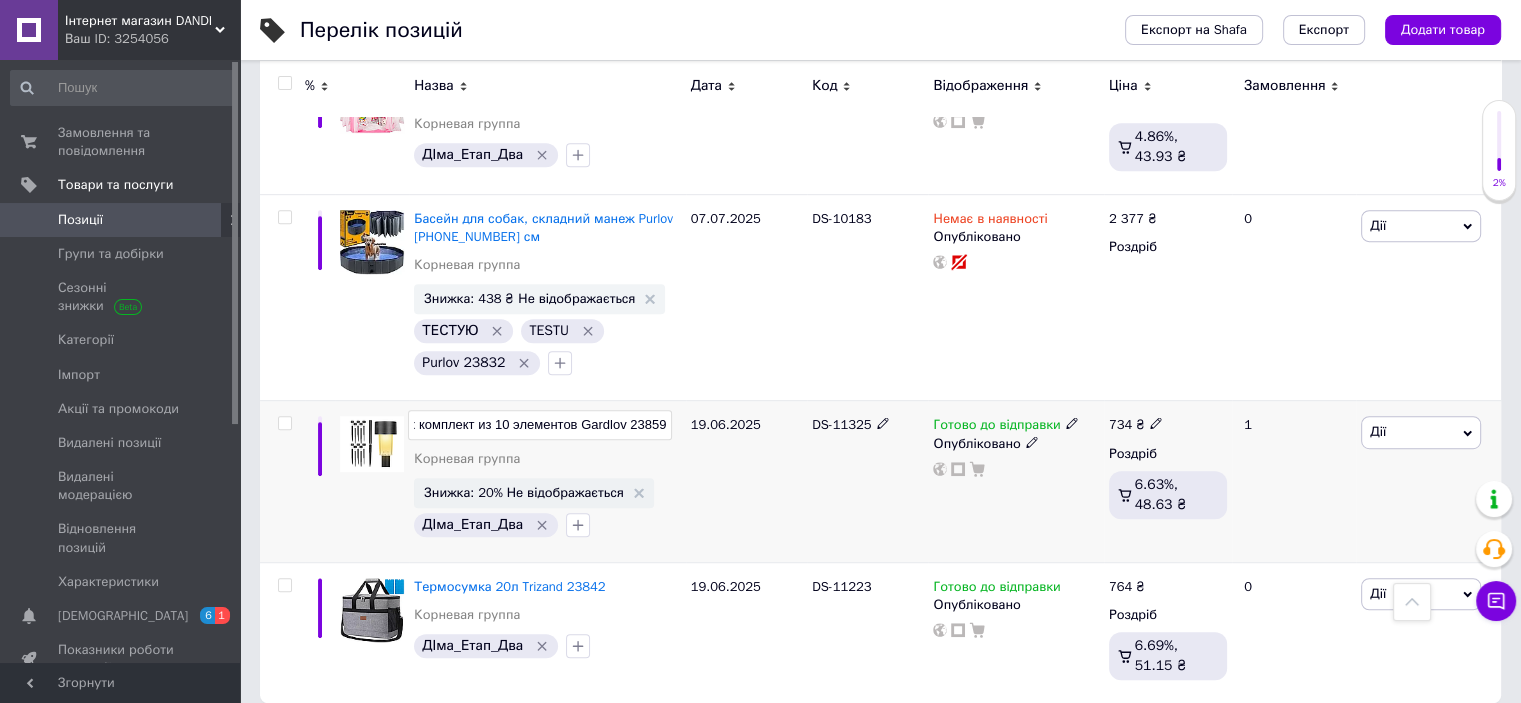 drag, startPoint x: 583, startPoint y: 399, endPoint x: 704, endPoint y: 409, distance: 121.41252 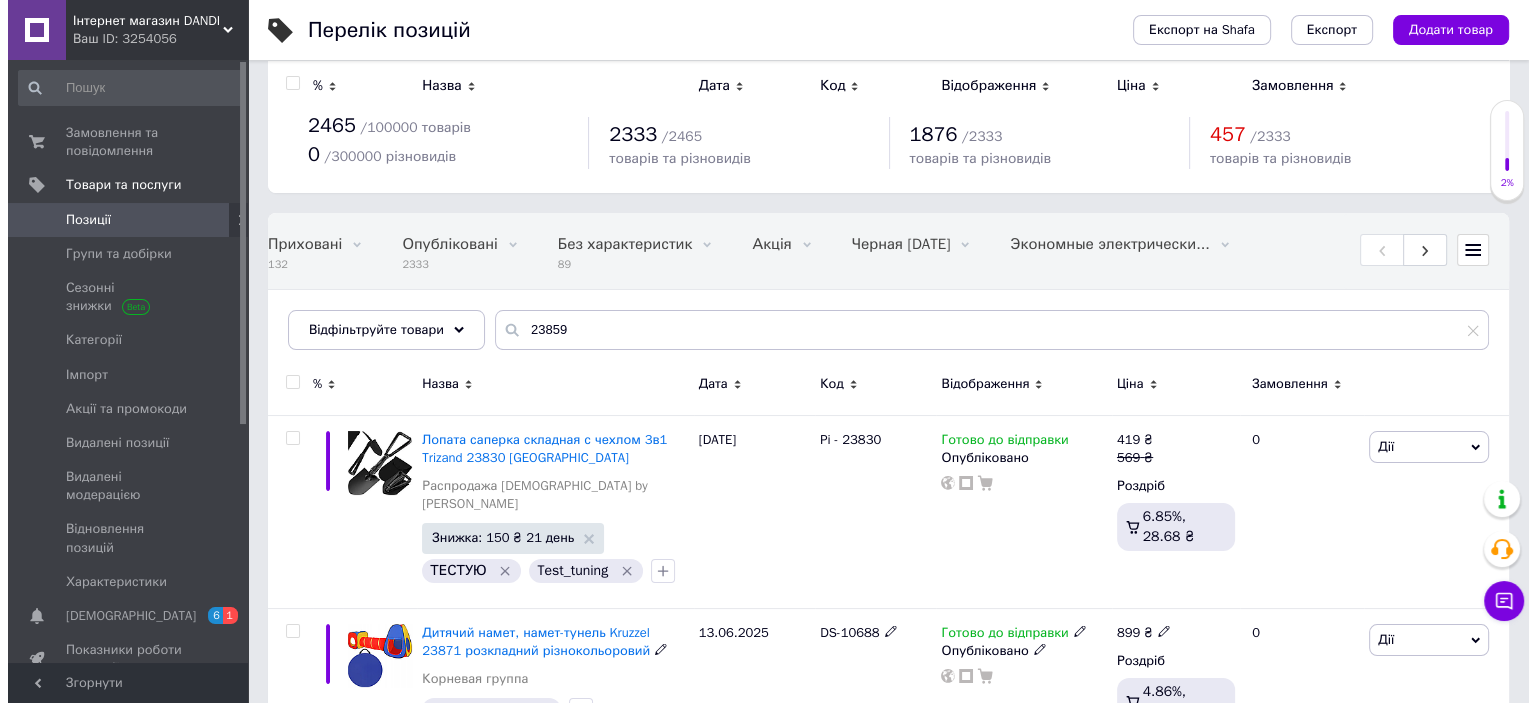 scroll, scrollTop: 0, scrollLeft: 0, axis: both 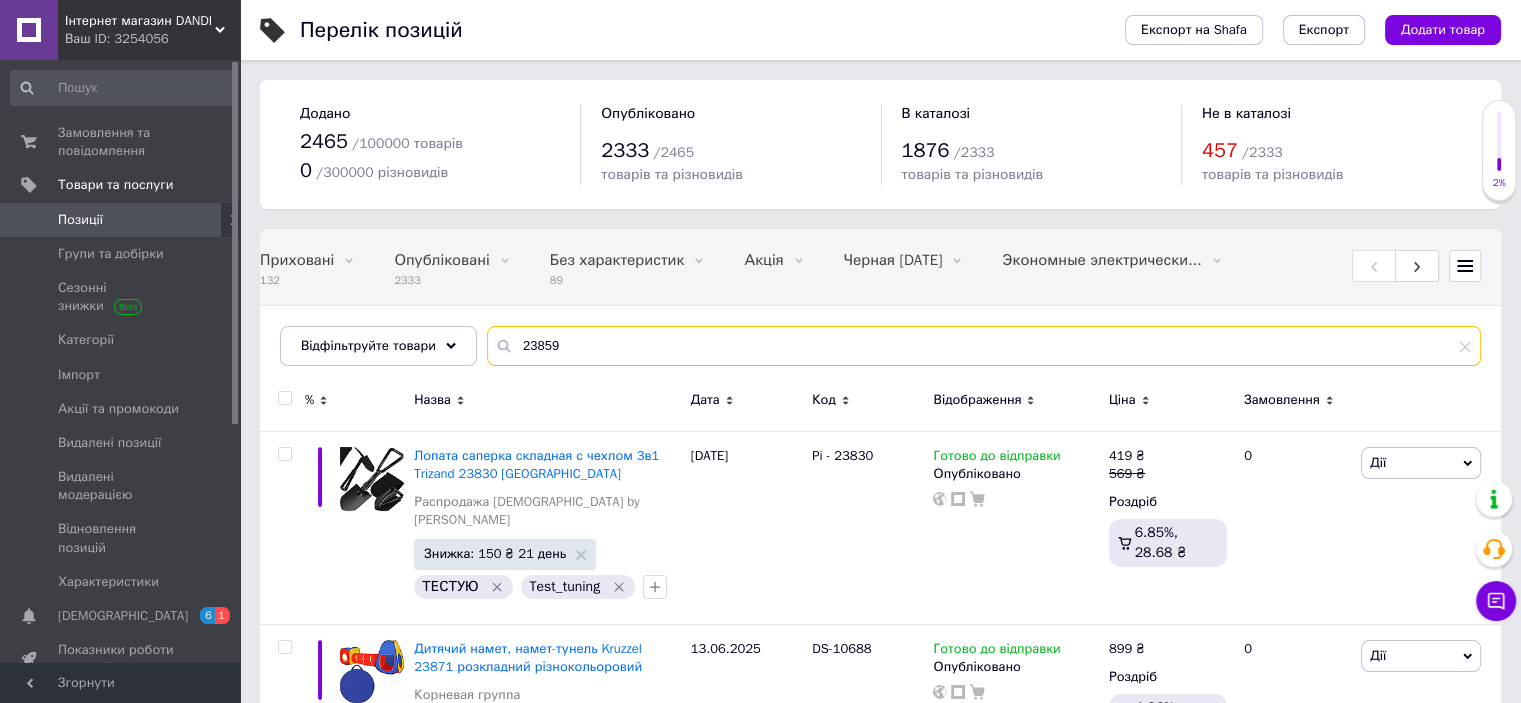 click on "23859" at bounding box center [984, 346] 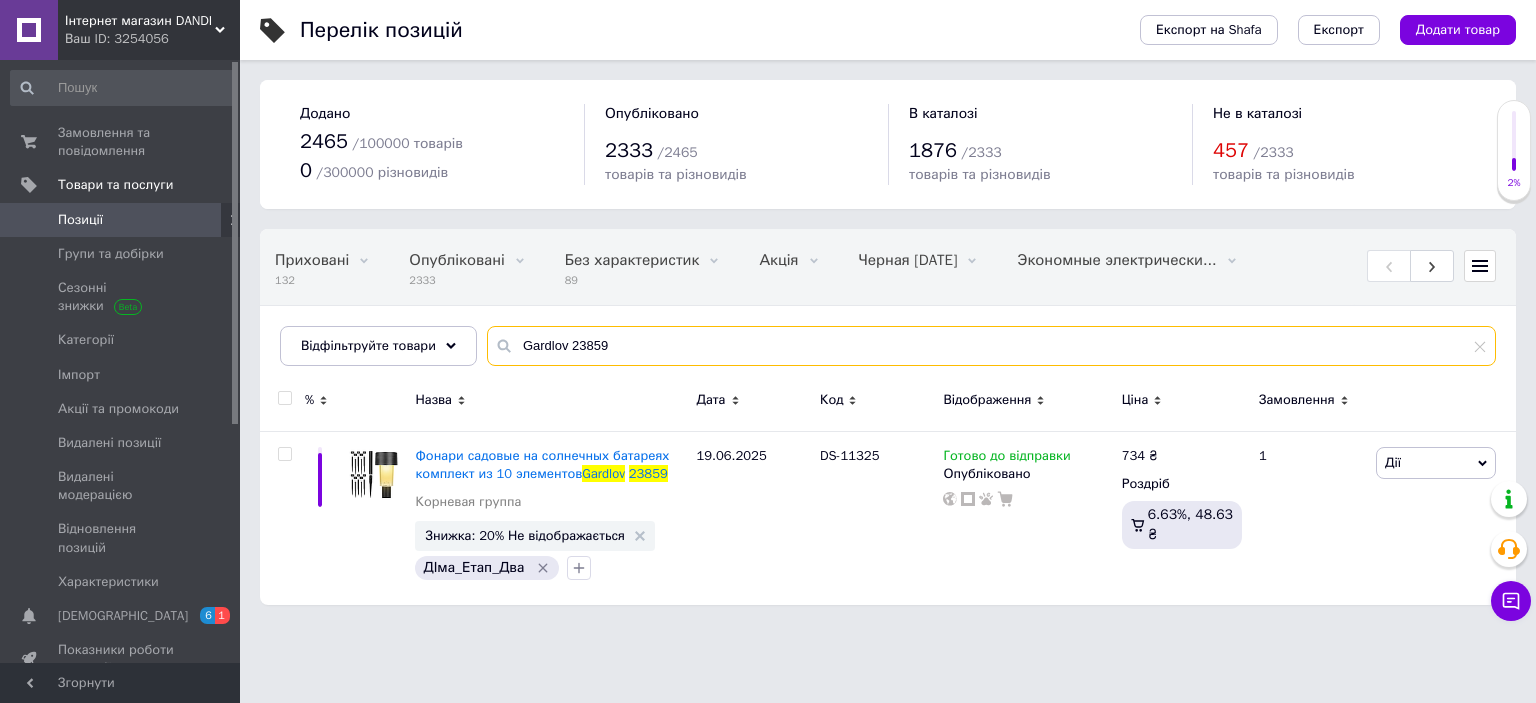 scroll, scrollTop: 0, scrollLeft: 348, axis: horizontal 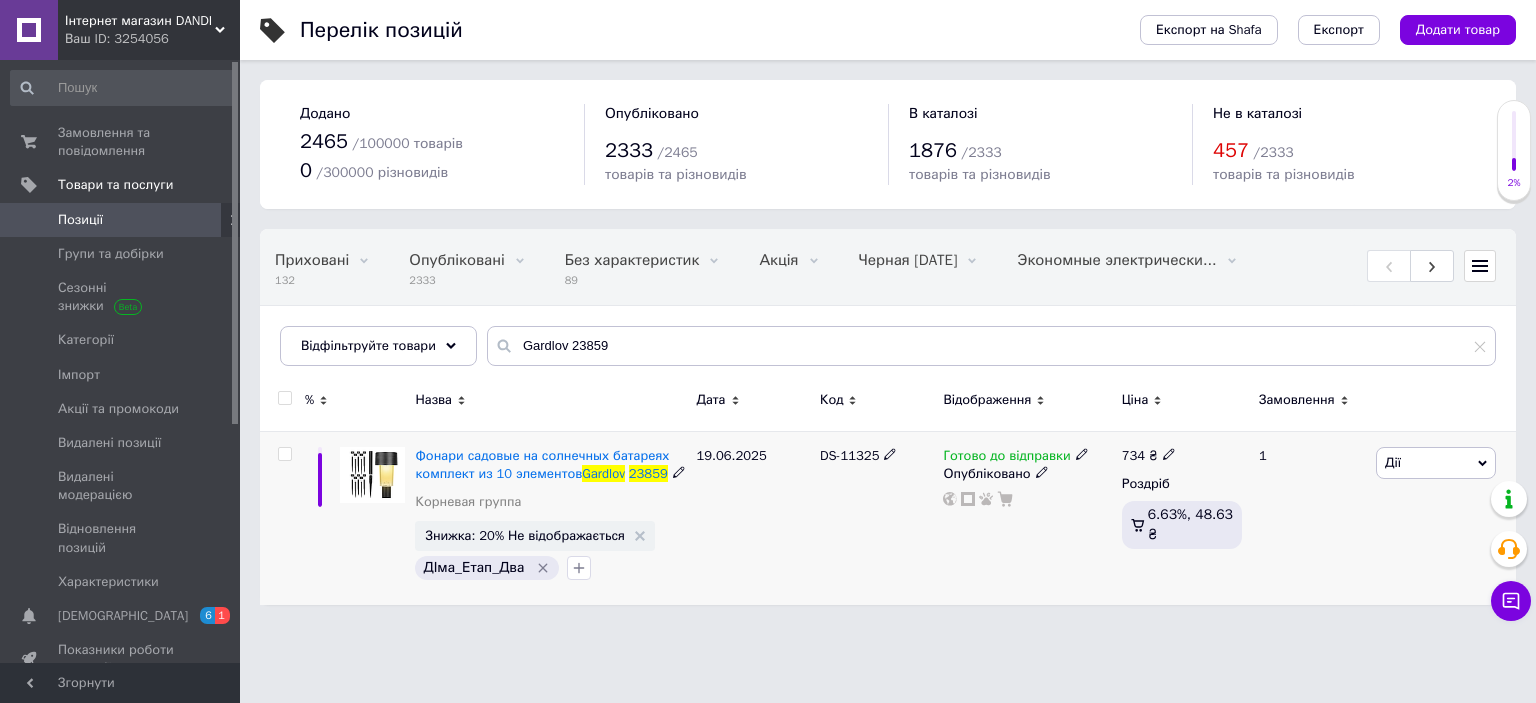 click 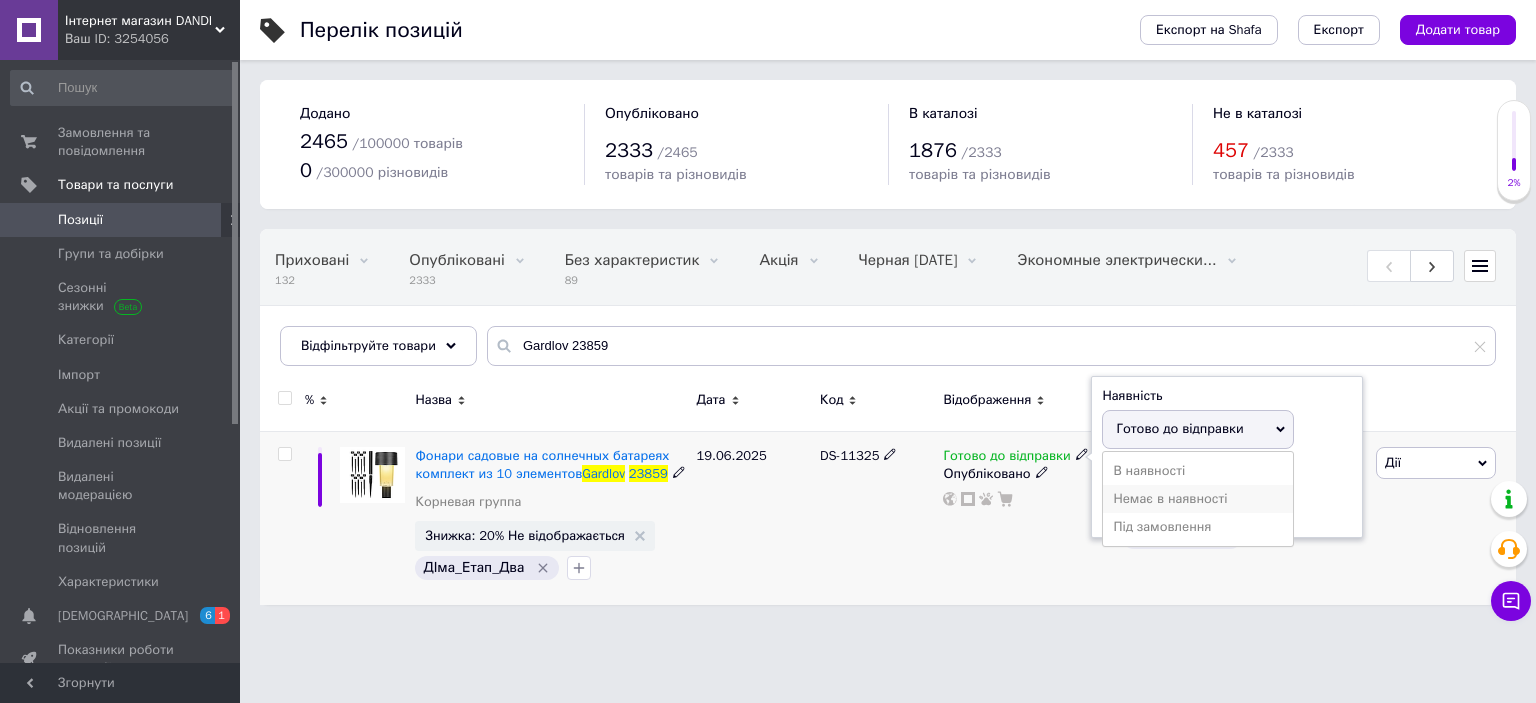 click on "Немає в наявності" at bounding box center (1198, 499) 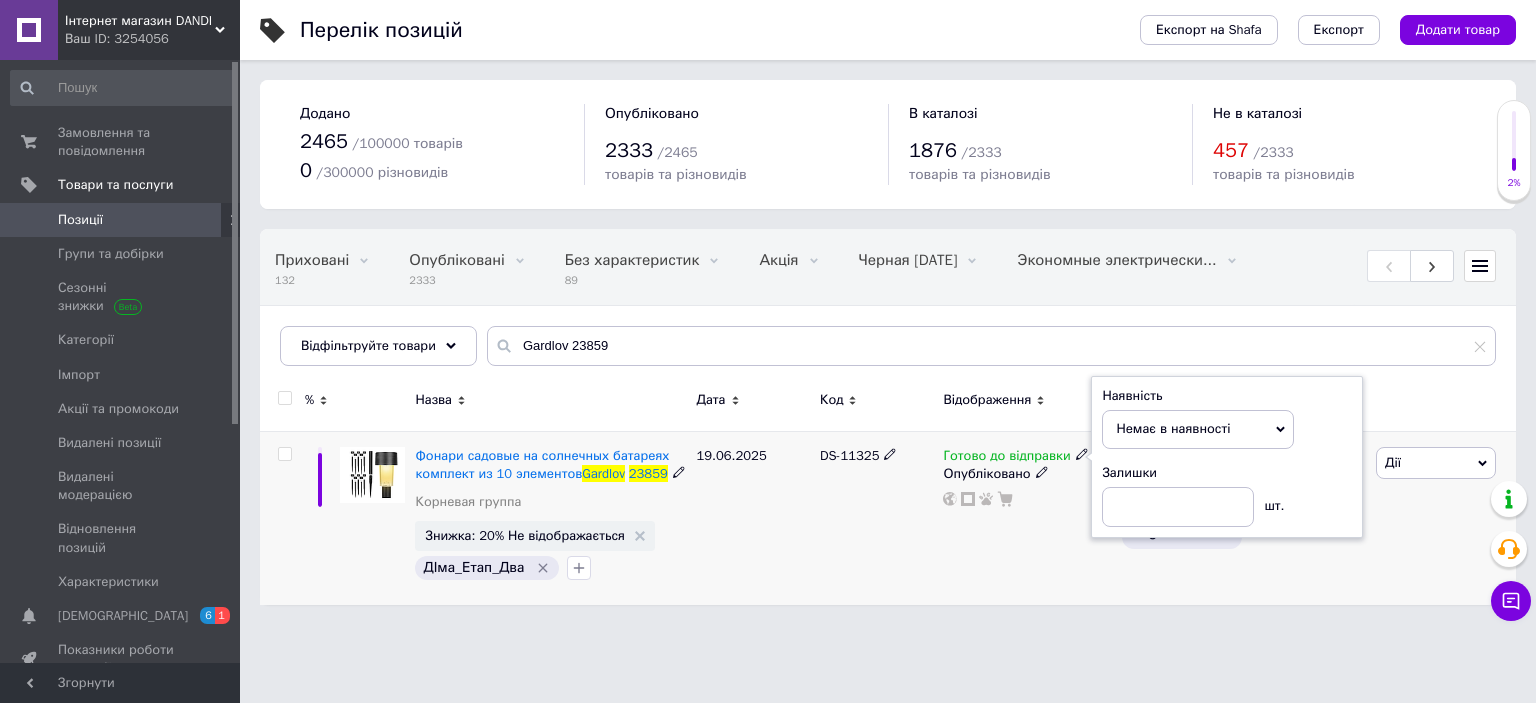 click on "Готово до відправки Наявність Немає в наявності В наявності Під замовлення Готово до відправки Залишки шт. Опубліковано" at bounding box center [1027, 518] 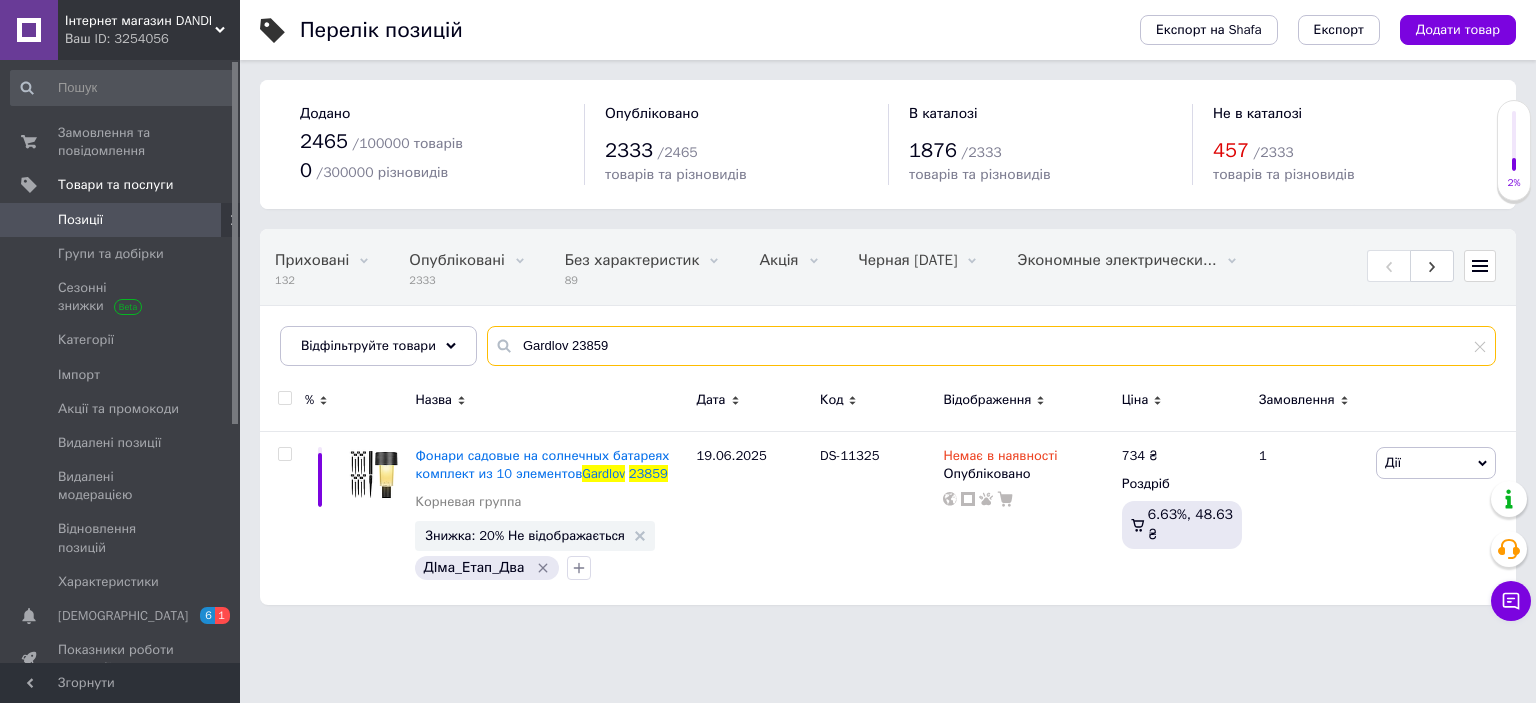 click on "Gardlov 23859" at bounding box center [991, 346] 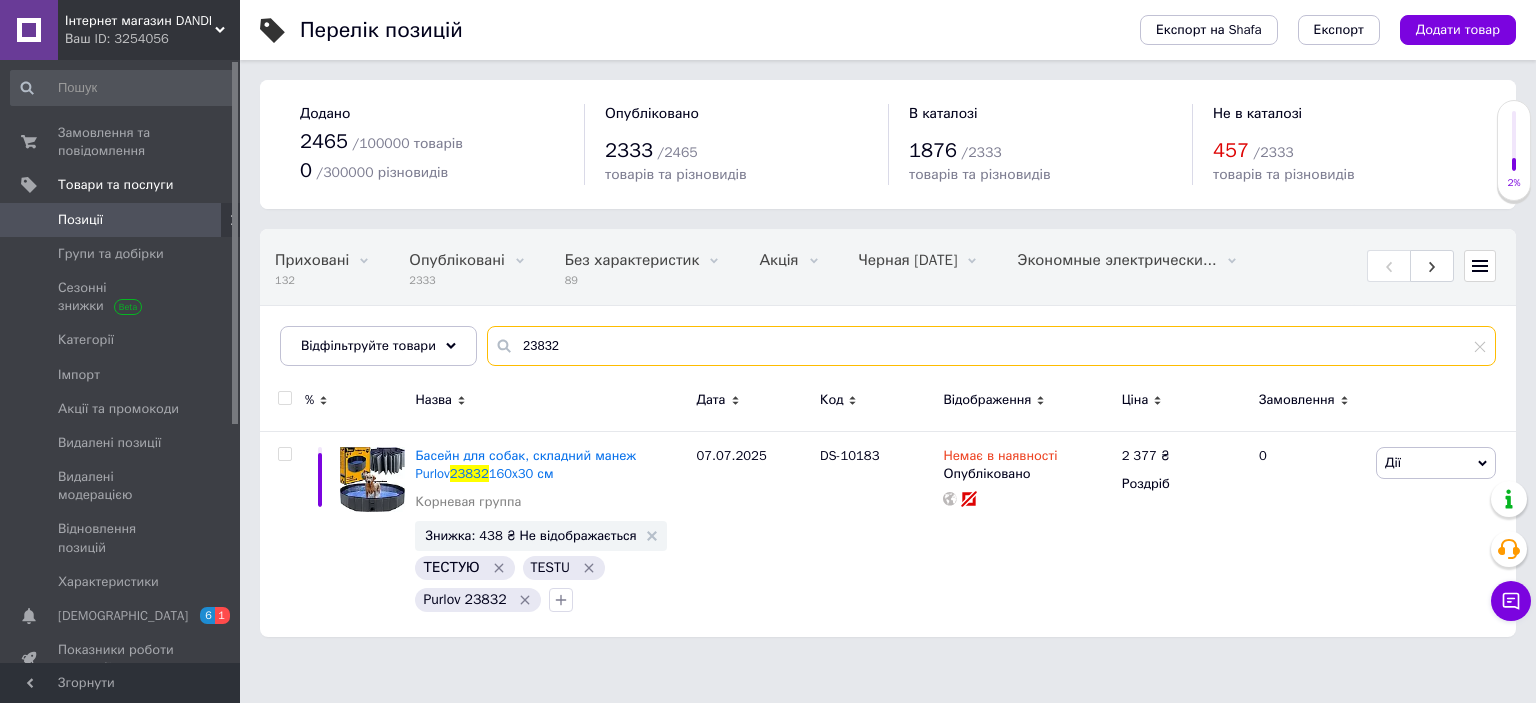 type on "23832" 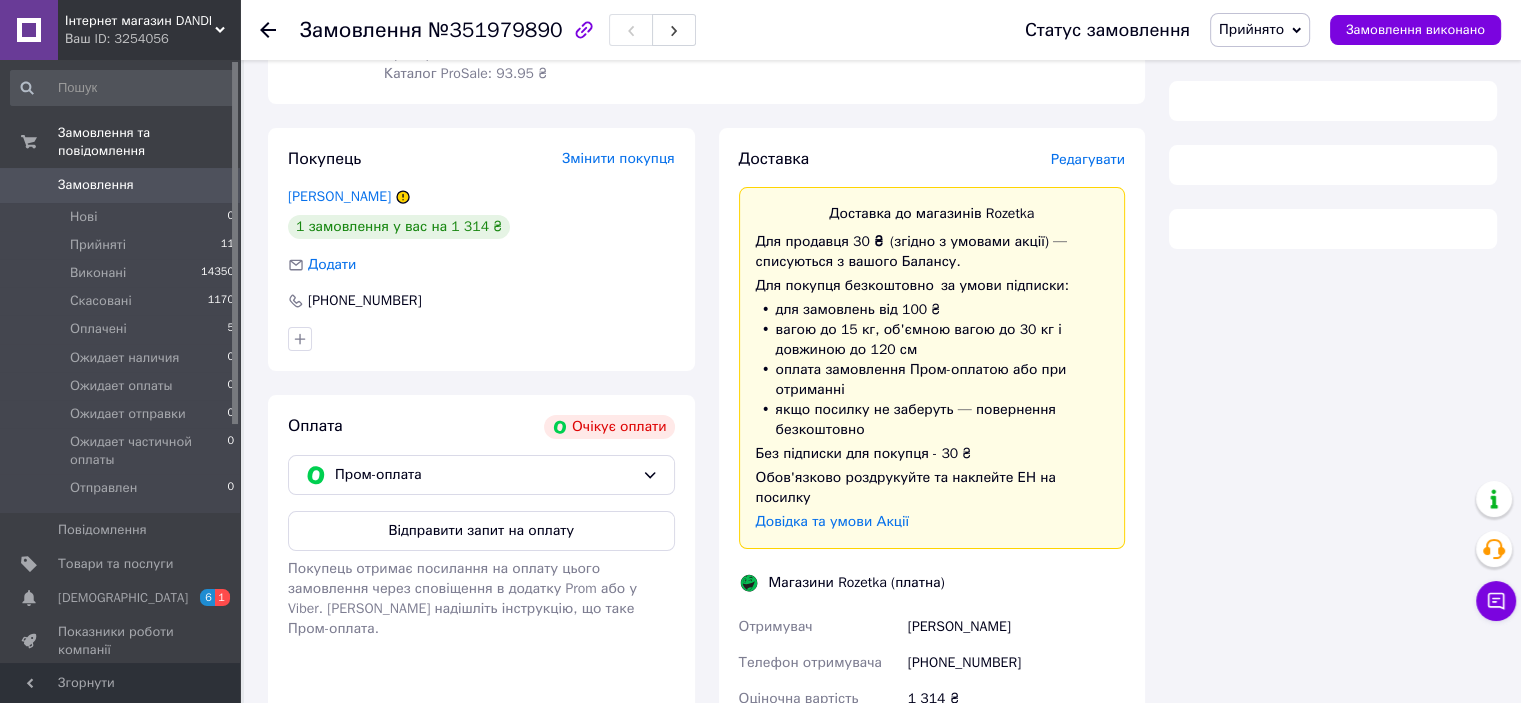 scroll, scrollTop: 344, scrollLeft: 0, axis: vertical 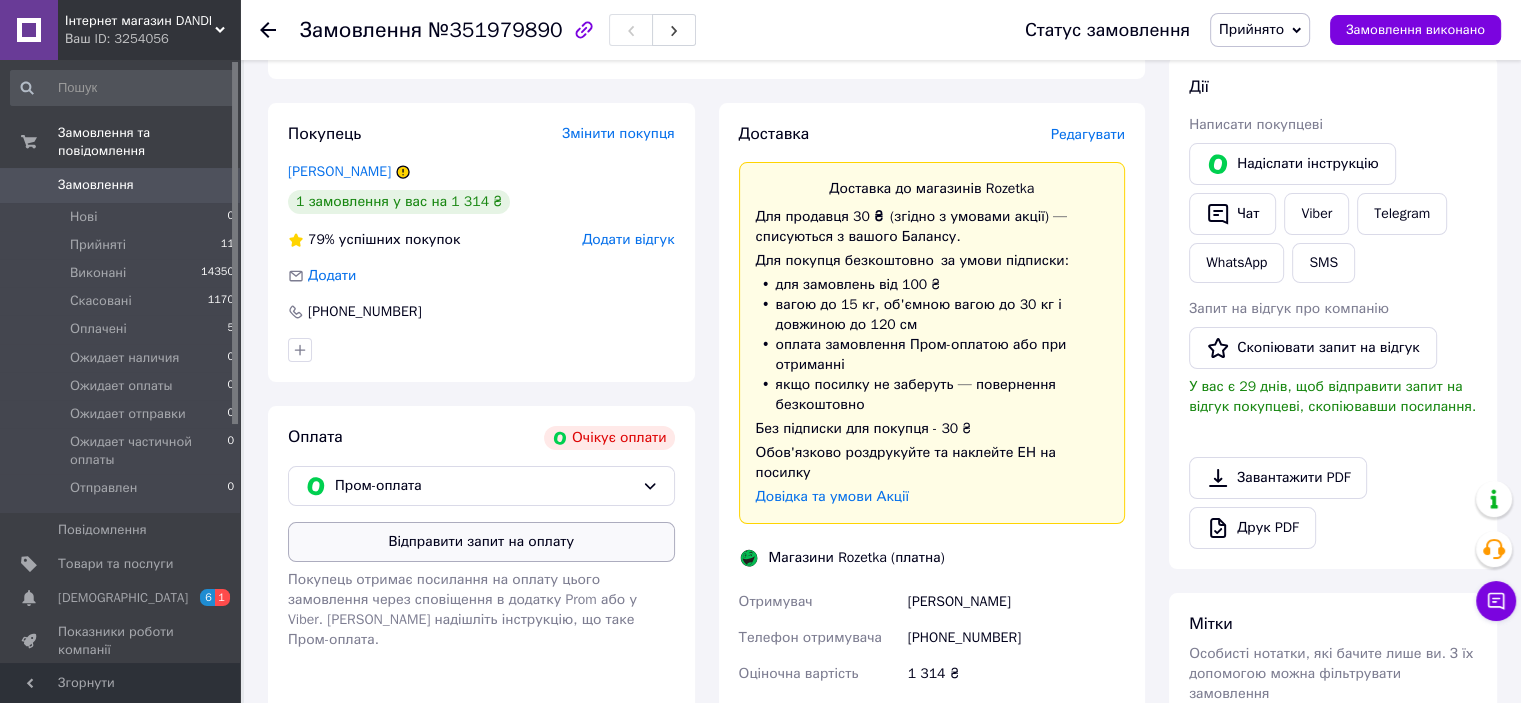 click on "Відправити запит на оплату" at bounding box center (481, 542) 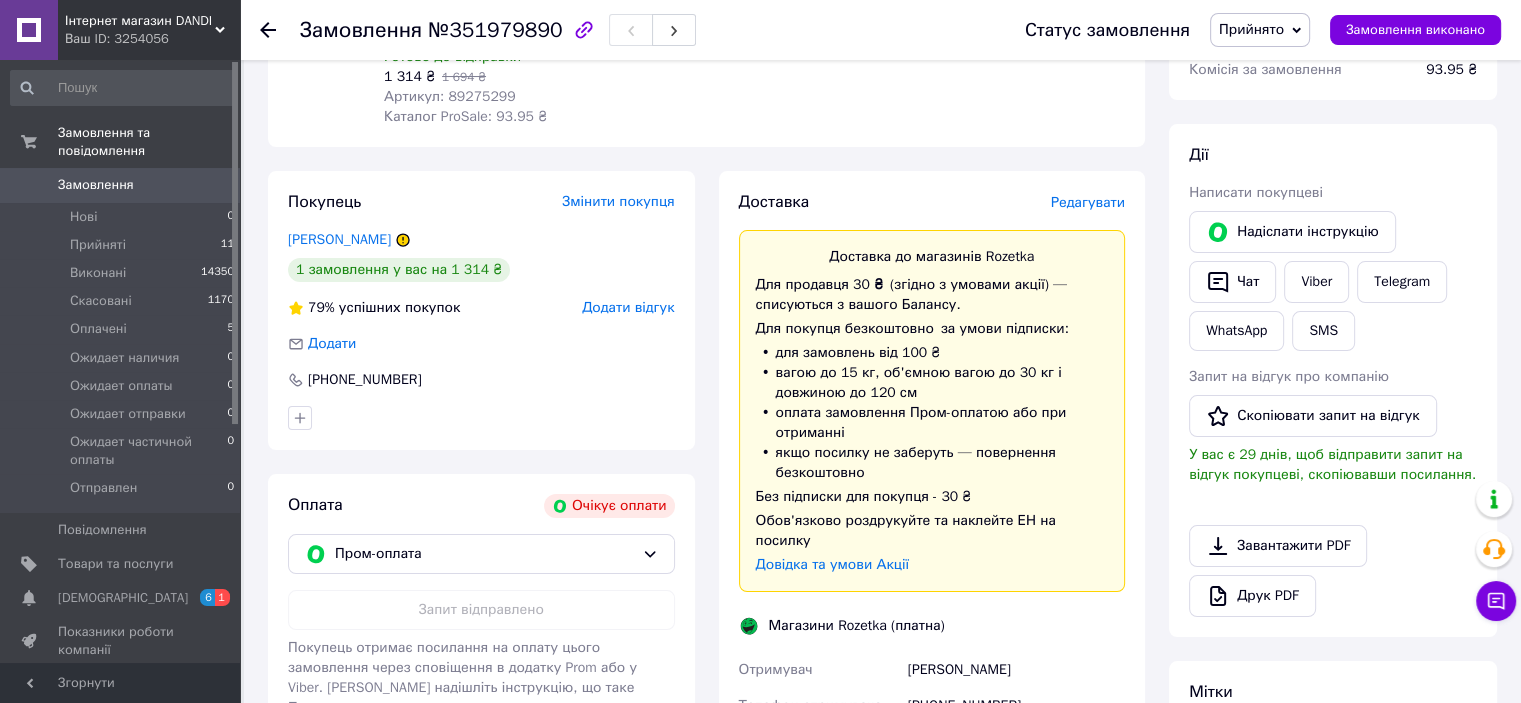 scroll, scrollTop: 400, scrollLeft: 0, axis: vertical 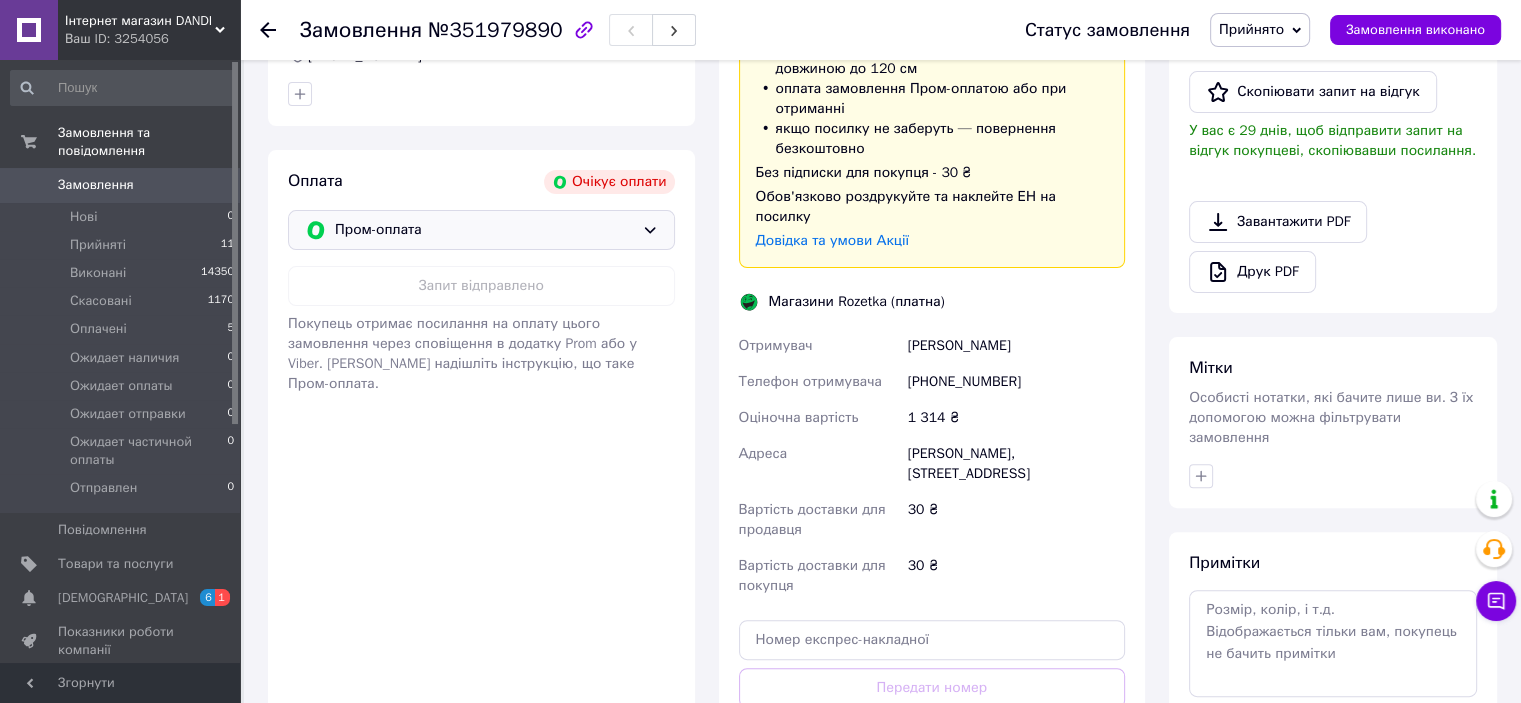 click on "Пром-оплата" at bounding box center (481, 230) 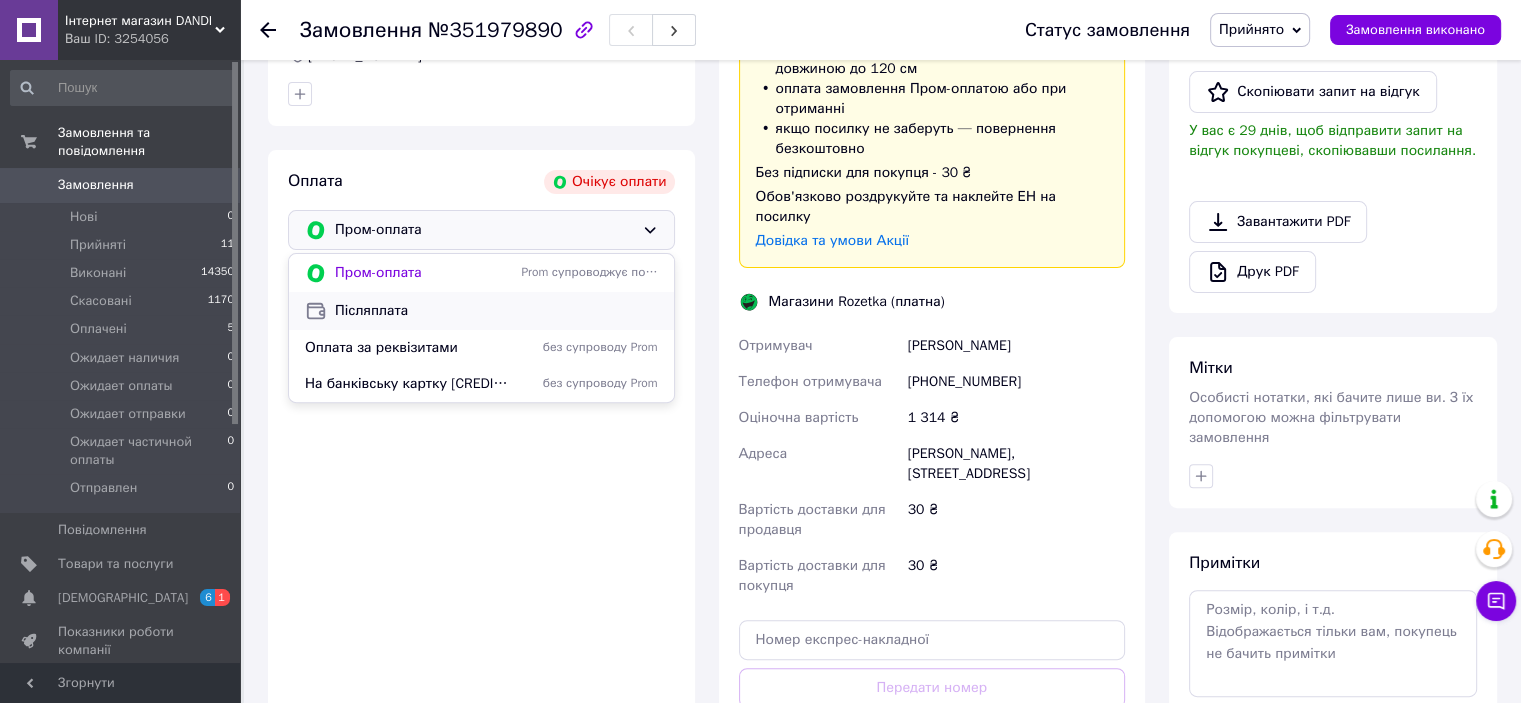 click on "Післяплата" at bounding box center (496, 311) 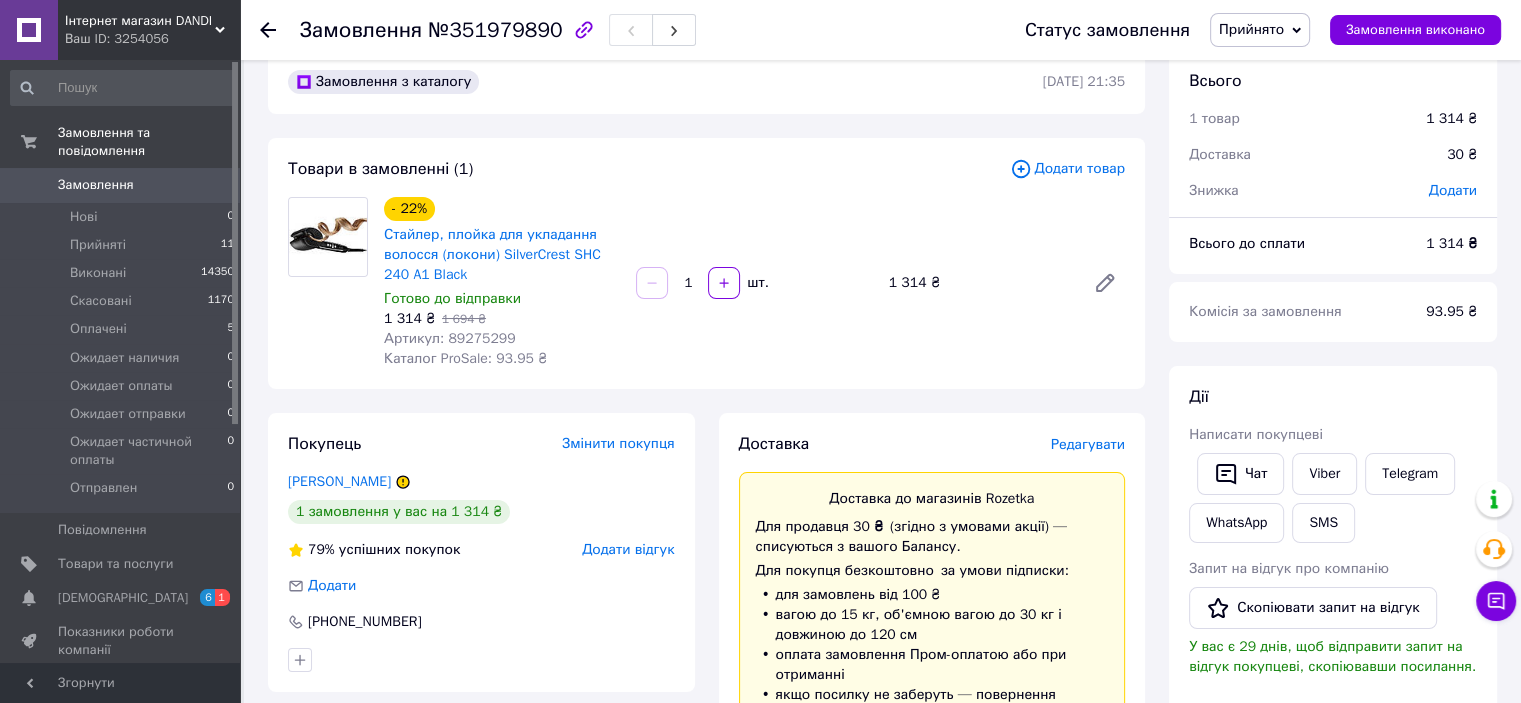 scroll, scrollTop: 0, scrollLeft: 0, axis: both 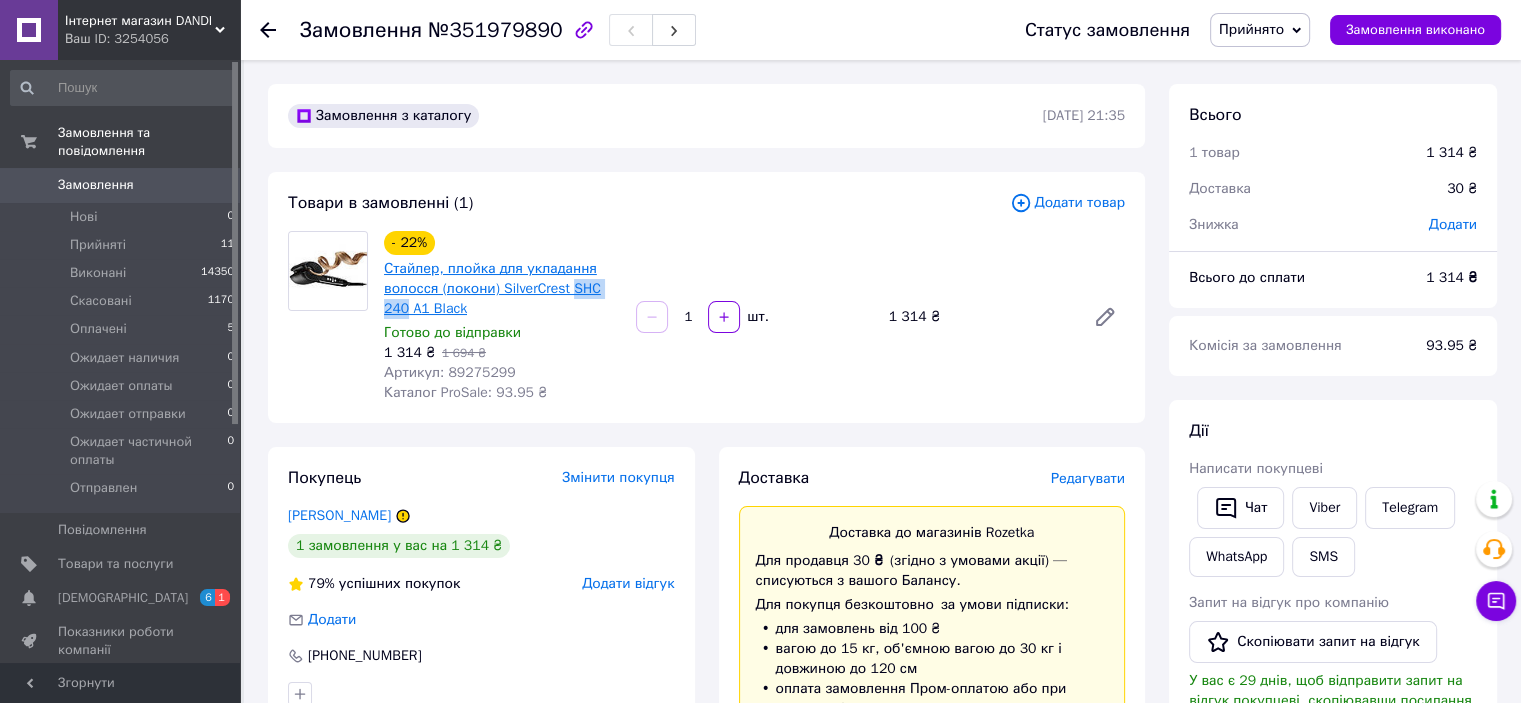 drag, startPoint x: 625, startPoint y: 289, endPoint x: 568, endPoint y: 290, distance: 57.00877 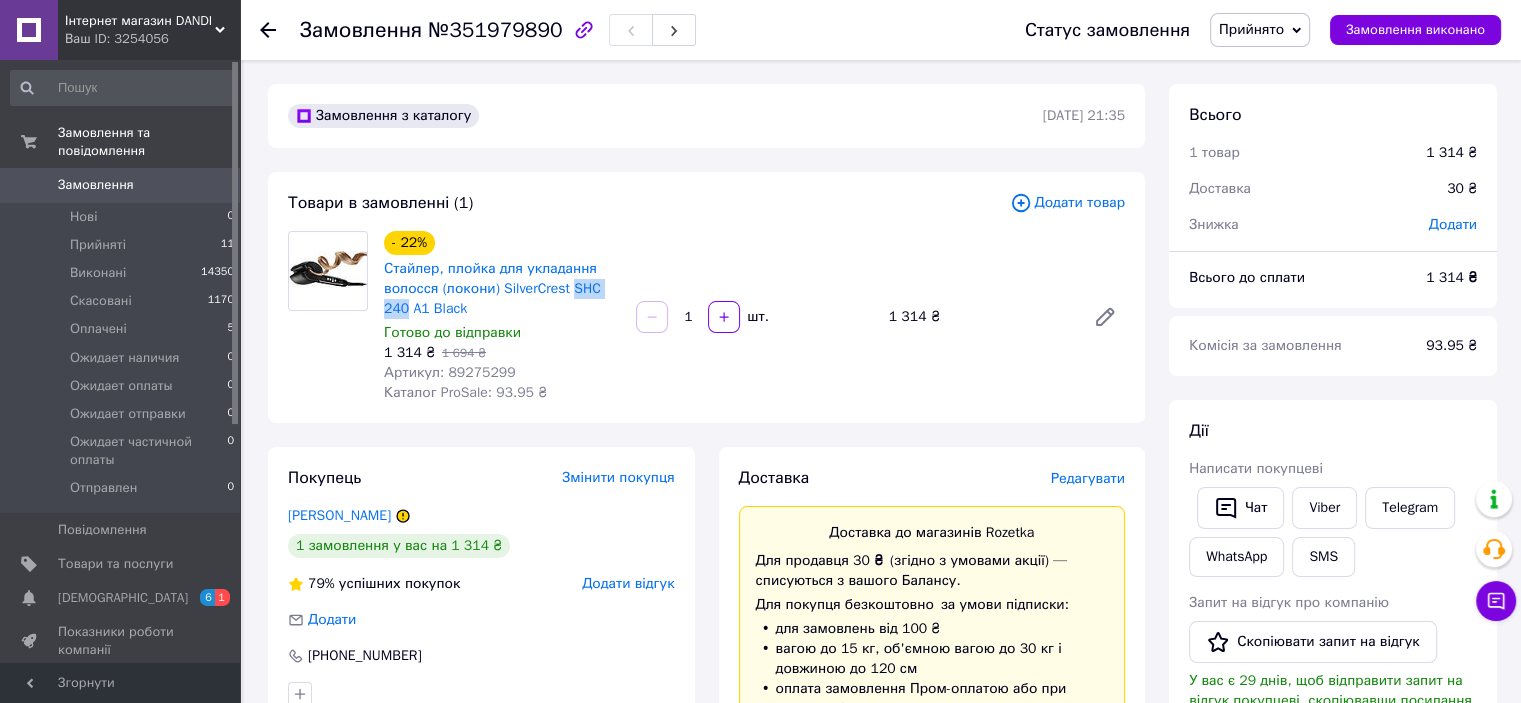 copy on "SHC 240" 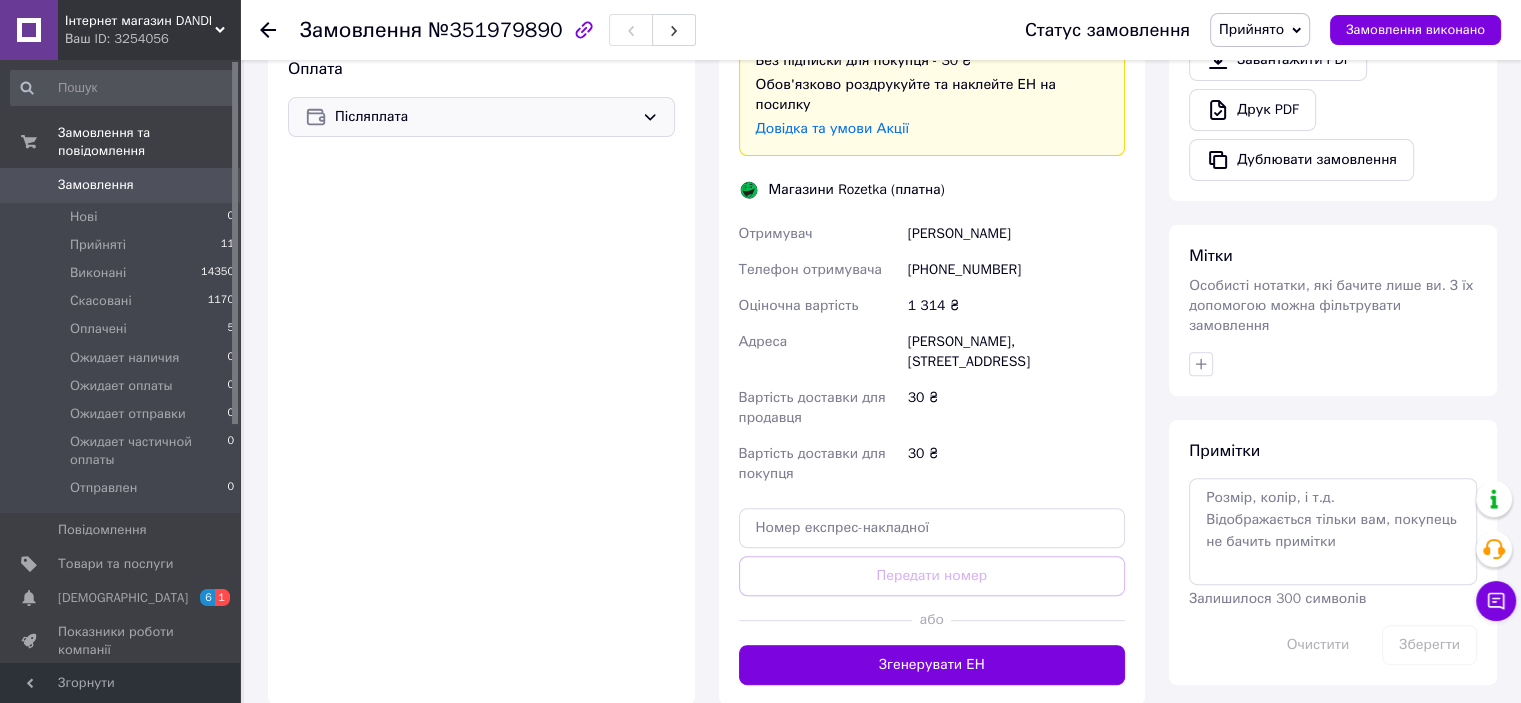 scroll, scrollTop: 900, scrollLeft: 0, axis: vertical 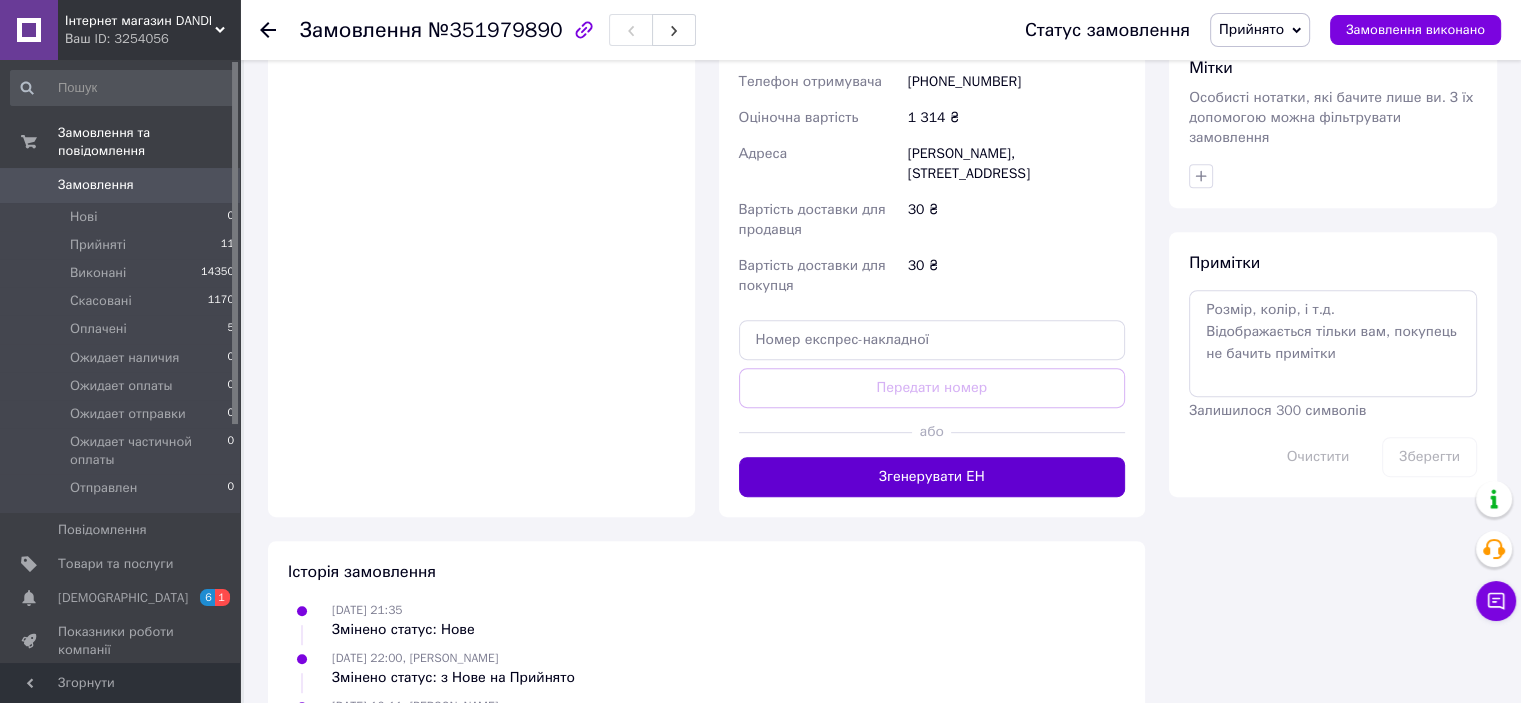 click on "Згенерувати ЕН" at bounding box center (932, 477) 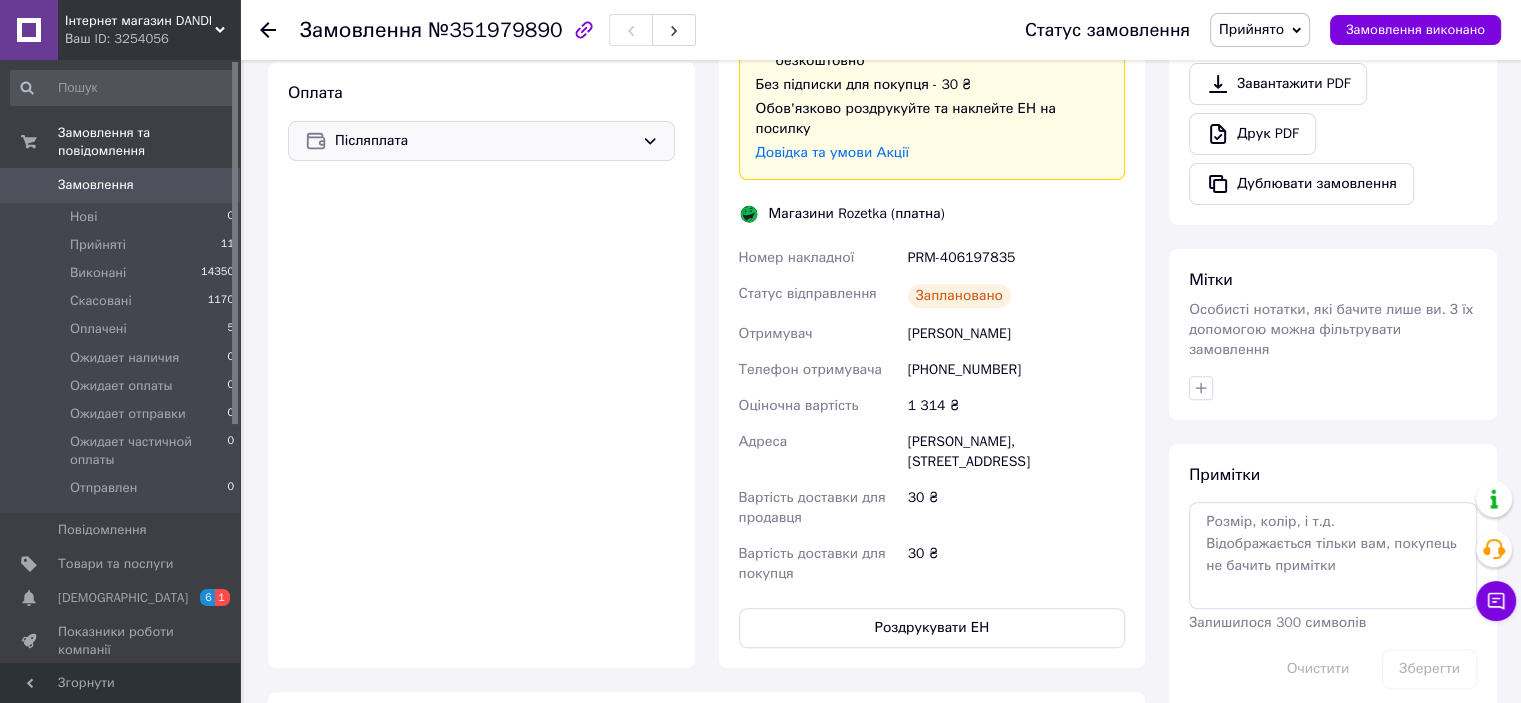 scroll, scrollTop: 685, scrollLeft: 0, axis: vertical 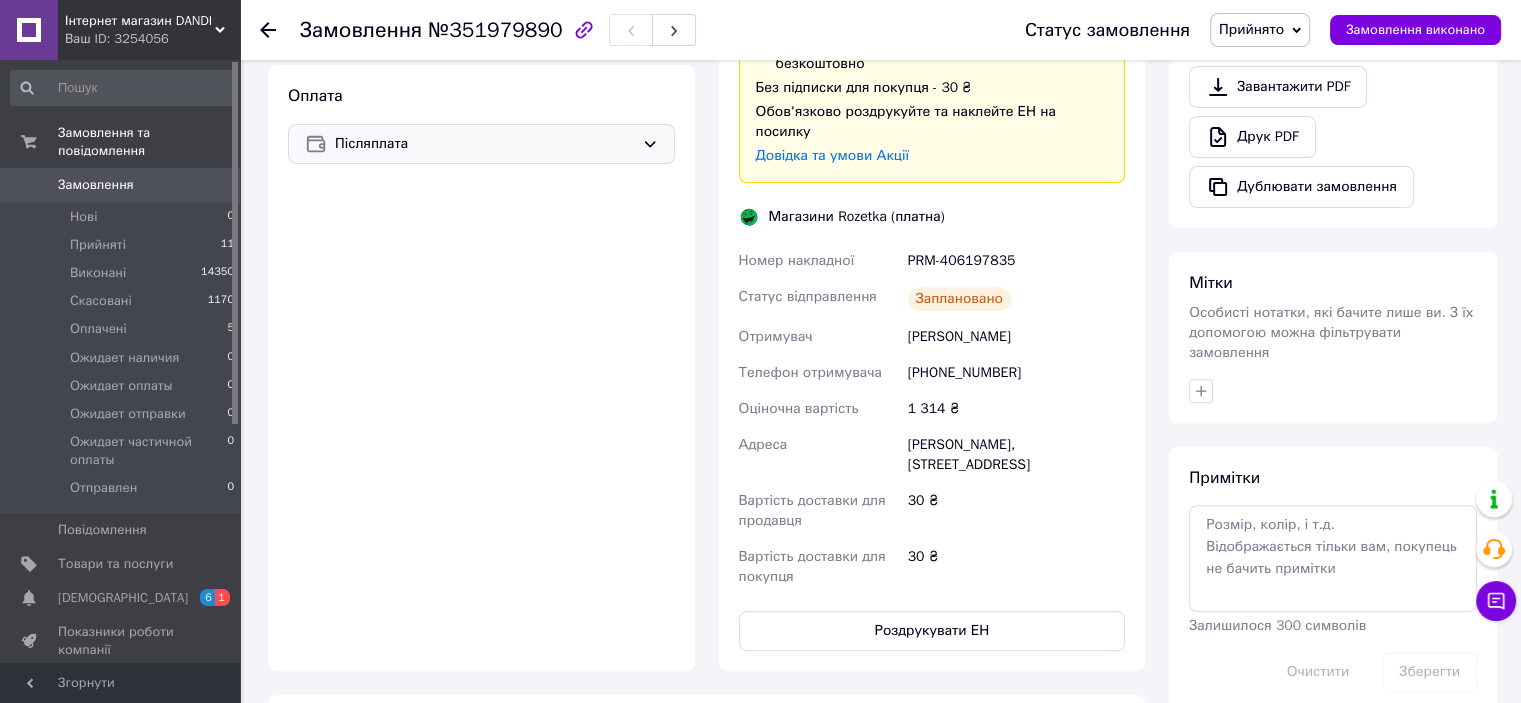 drag, startPoint x: 1009, startPoint y: 321, endPoint x: 908, endPoint y: 311, distance: 101.49384 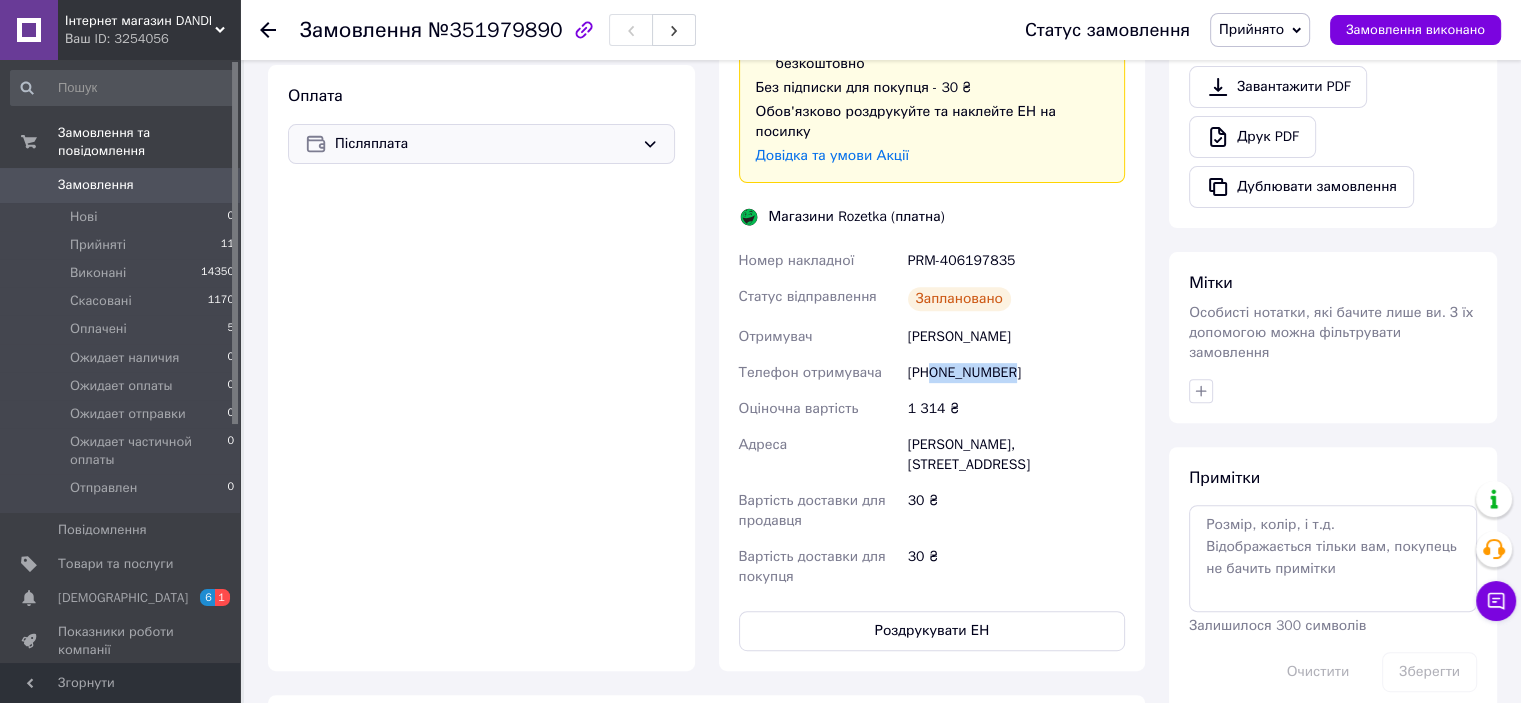 drag, startPoint x: 1008, startPoint y: 347, endPoint x: 933, endPoint y: 354, distance: 75.32596 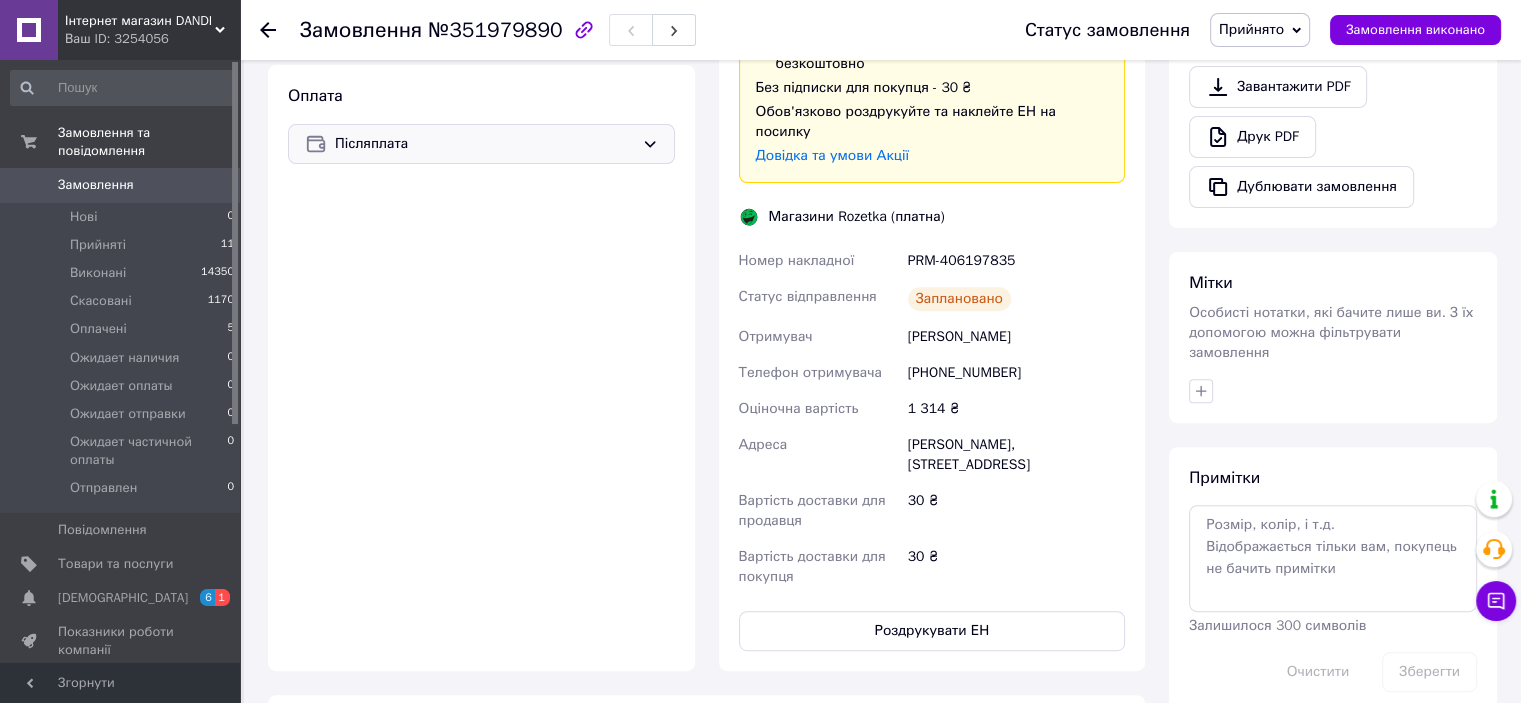 click on "Доставка Редагувати Доставка до магазинів Rozetka Для продавця 30 ₴   (згідно з умовами акції) — списуються з вашого Балансу. Для покупця безкоштовно   за умови підписки: для замовлень від 100 ₴ вагою до 15 кг,
об'ємною вагою до 30 кг
і довжиною до 120 см оплата замовлення Пром-оплатою або при отриманні якщо посилку не заберуть — повернення безкоштовно Без підписки для покупця - 30 ₴ Обов'язково роздрукуйте та наклейте ЕН на посилку Довідка та умови Акції Магазини Rozetka (платна) Номер накладної PRM-406197835 Статус відправлення Заплановано Отримувач фастовец елена  30 ₴" at bounding box center (932, 216) 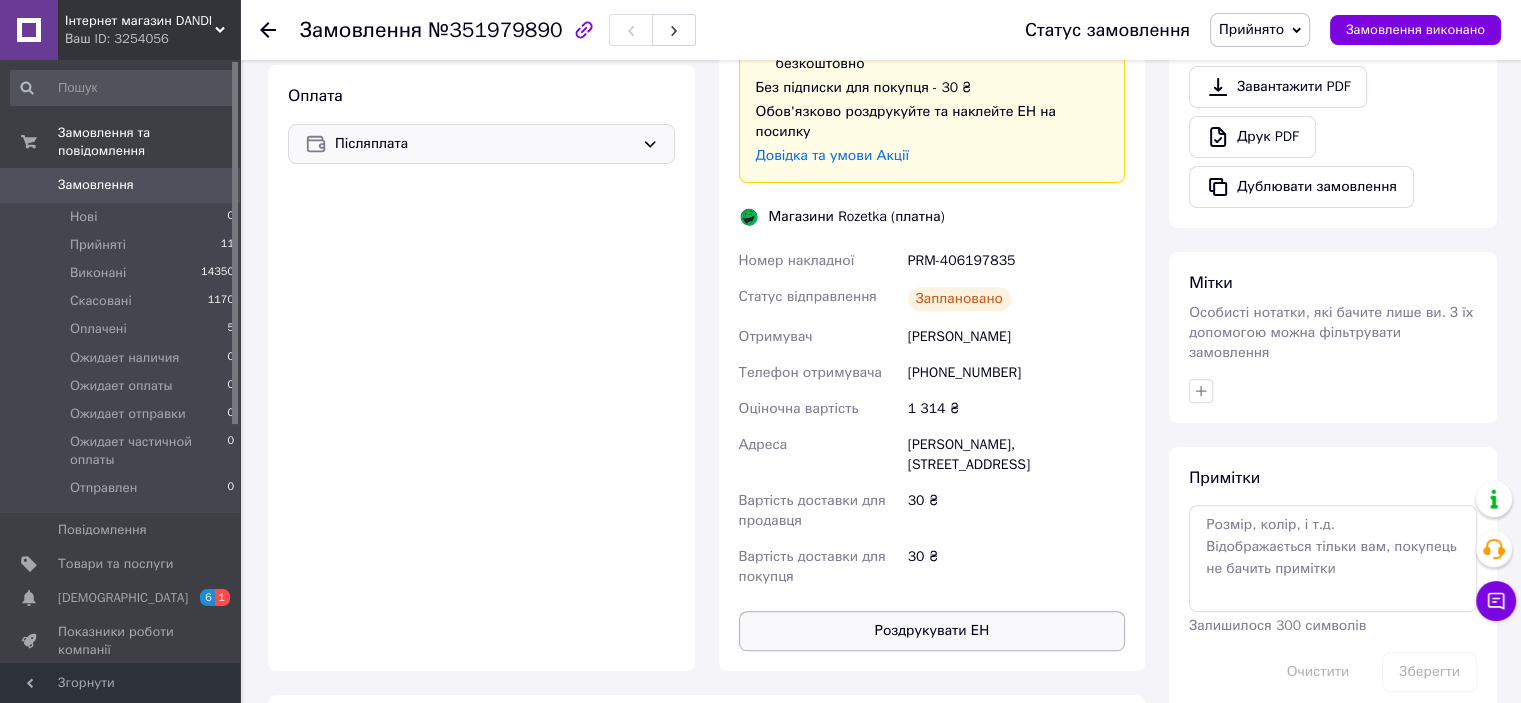click on "Роздрукувати ЕН" at bounding box center (932, 631) 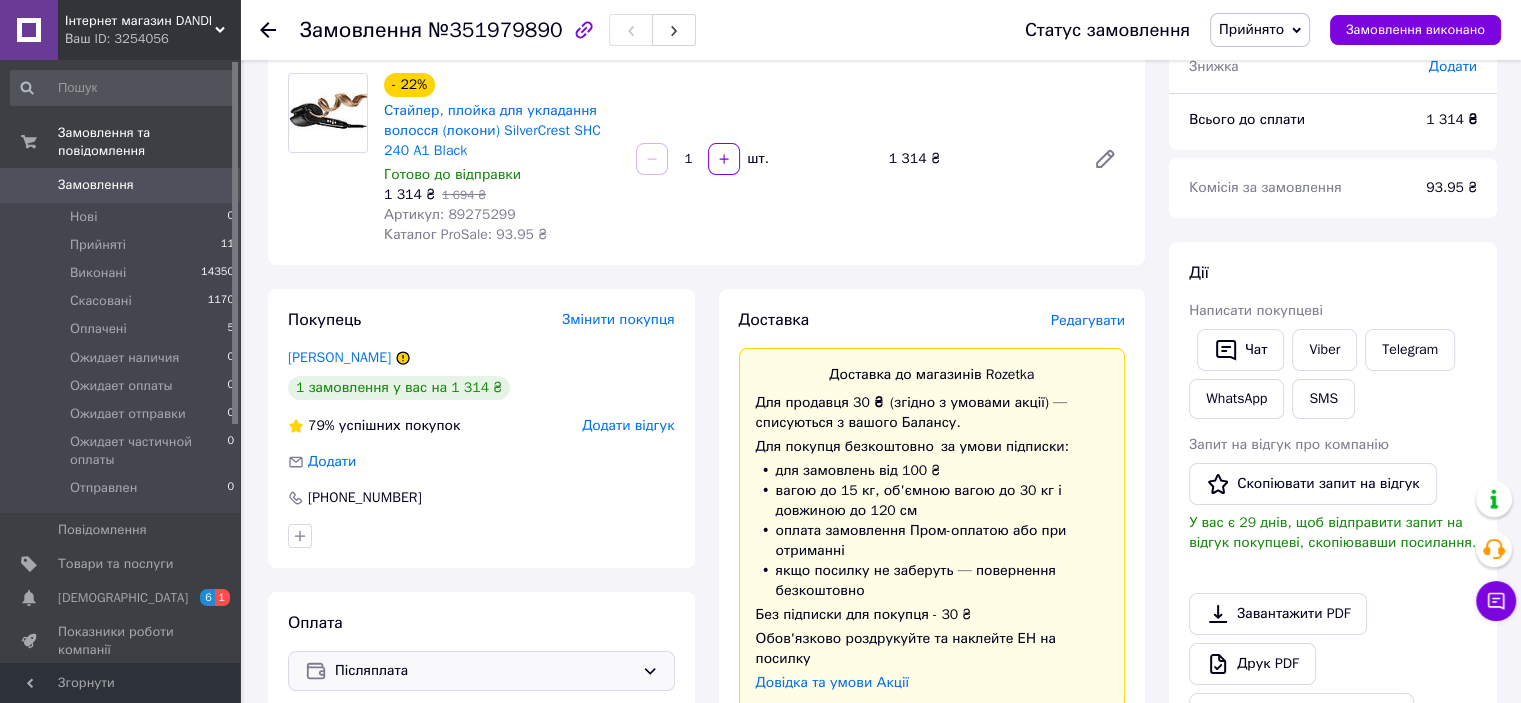 scroll, scrollTop: 0, scrollLeft: 0, axis: both 